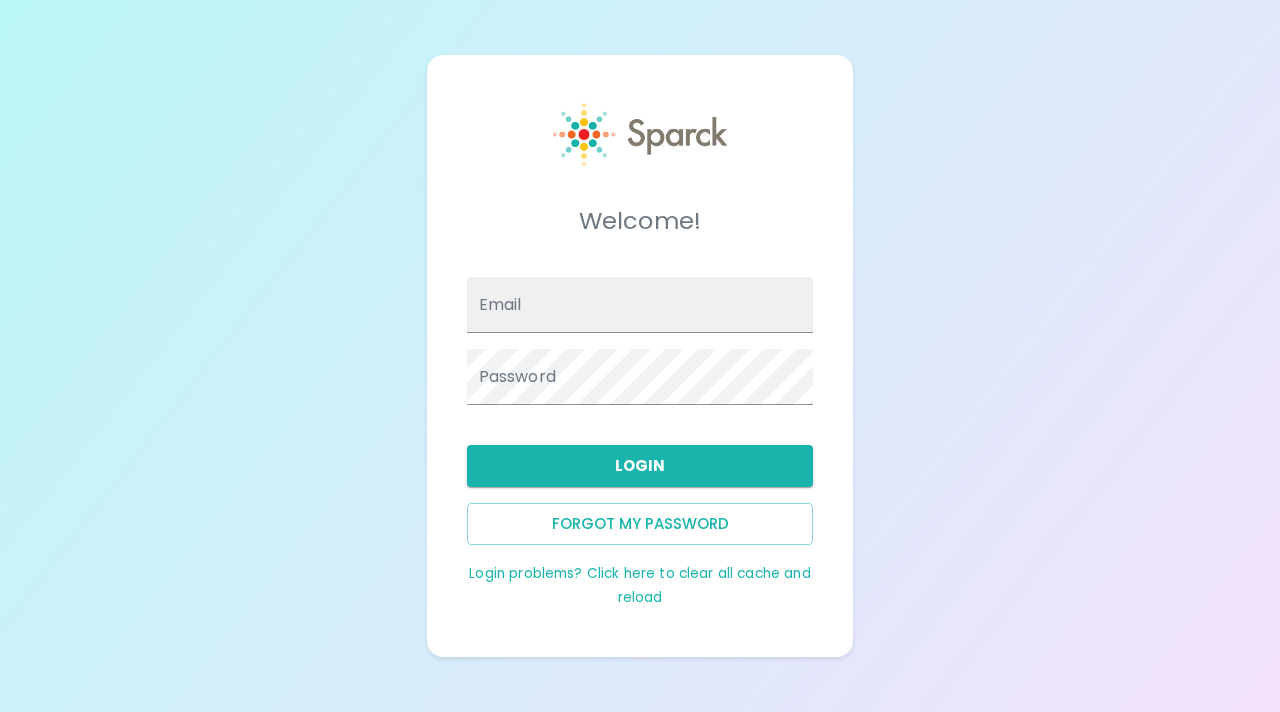 scroll, scrollTop: 0, scrollLeft: 0, axis: both 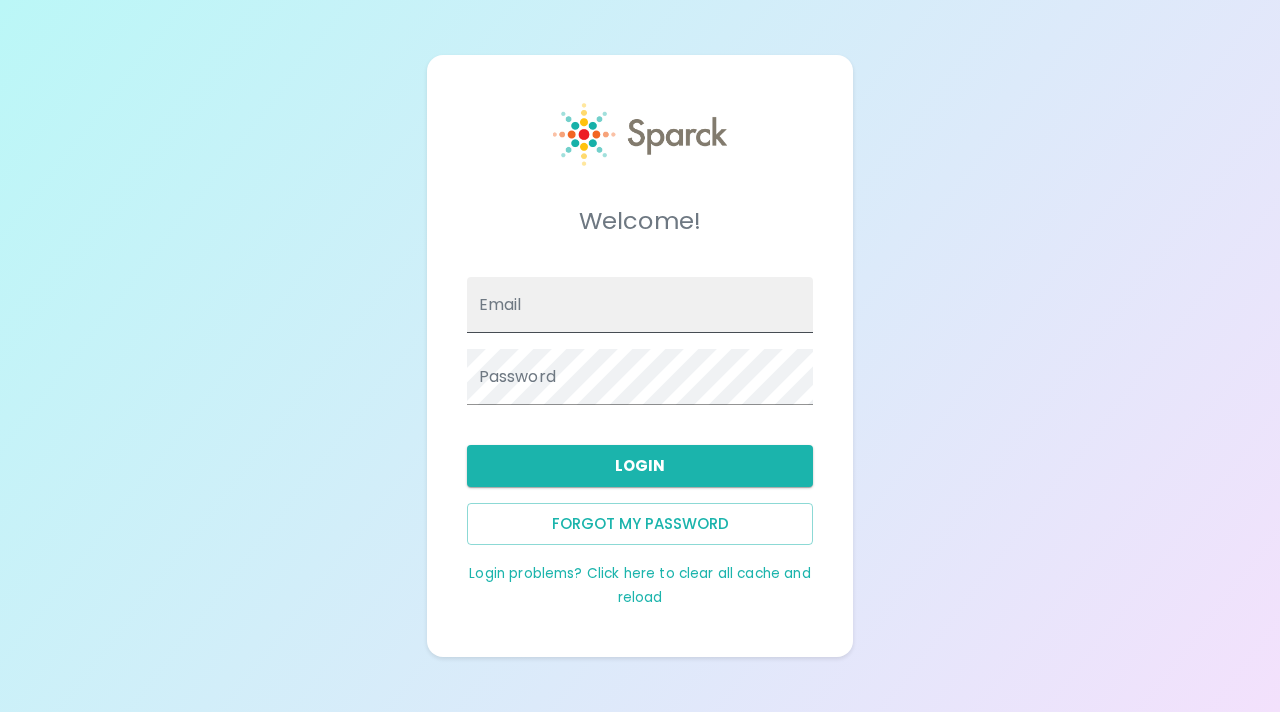 click on "Email" at bounding box center (640, 305) 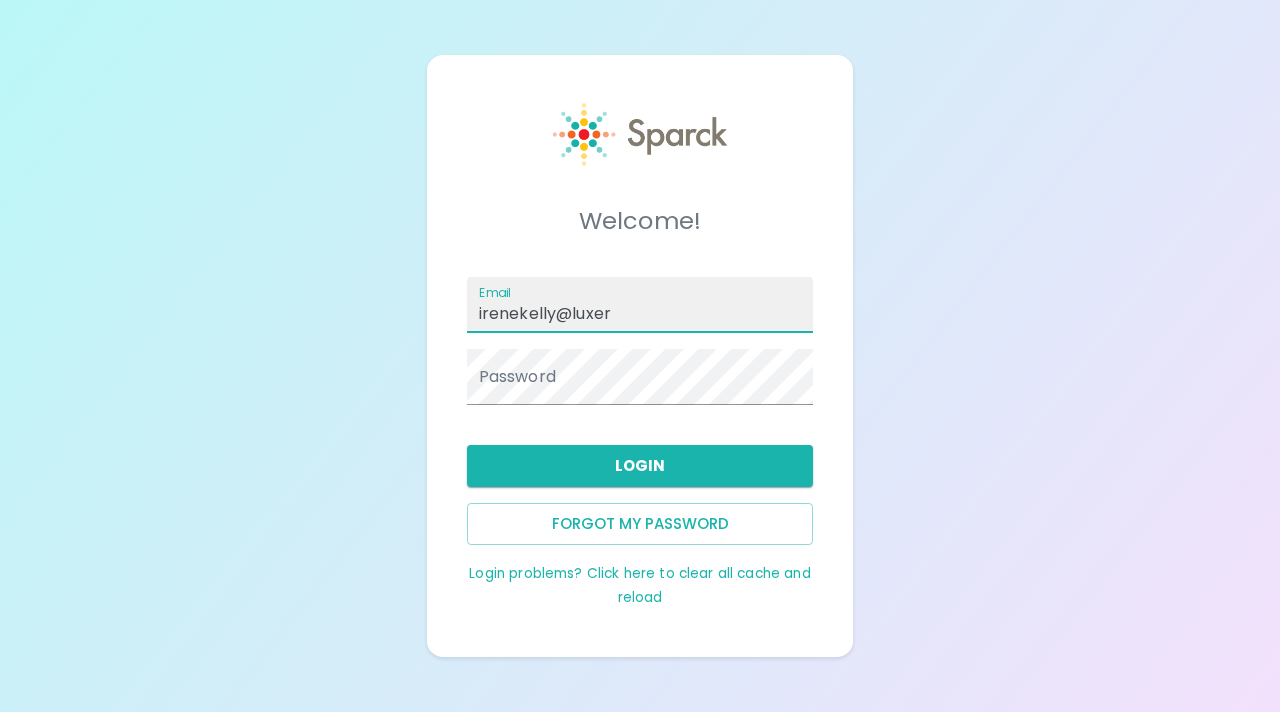 click on "irenekelly@luxer" at bounding box center (640, 305) 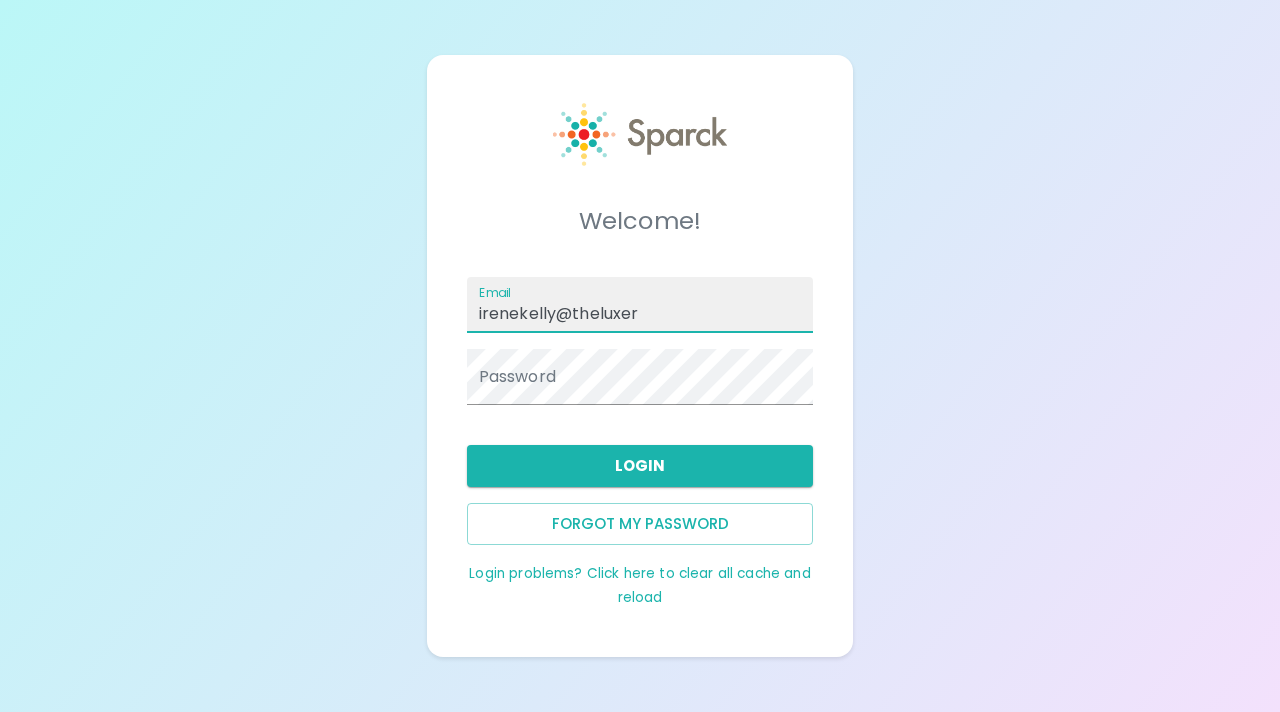 click on "irenekelly@theluxer" at bounding box center (640, 305) 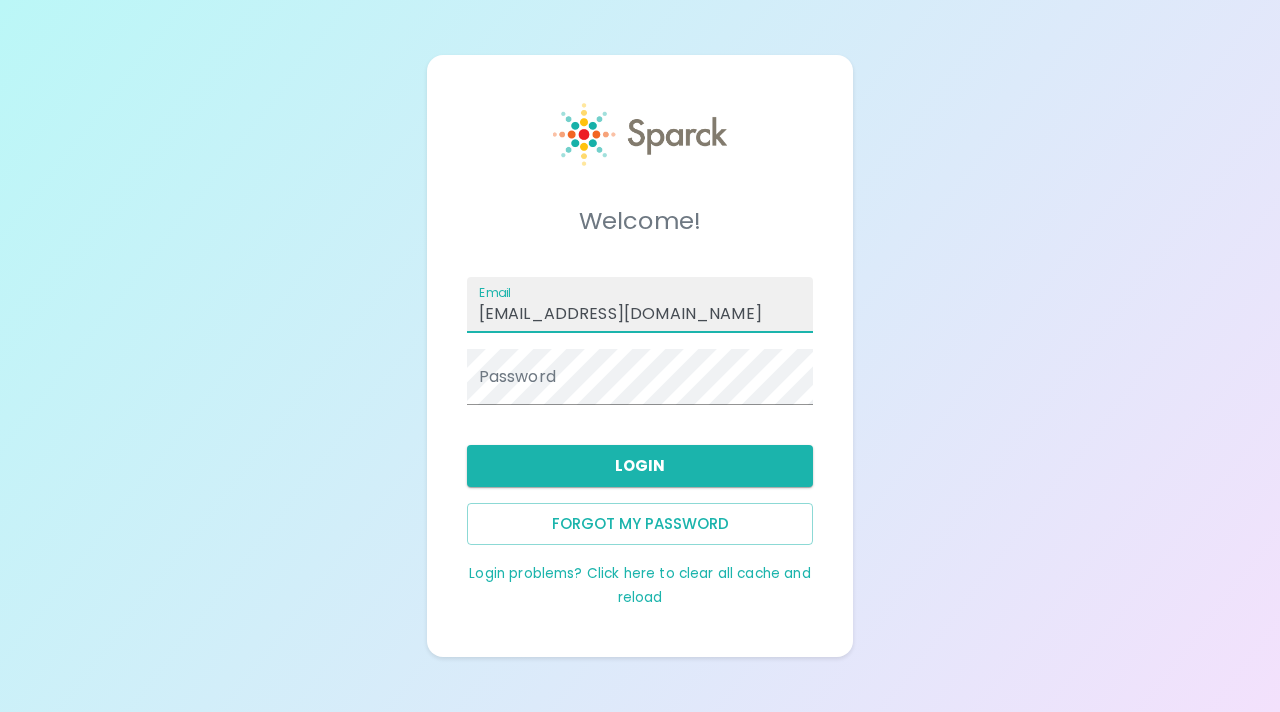 type on "[EMAIL_ADDRESS][DOMAIN_NAME]" 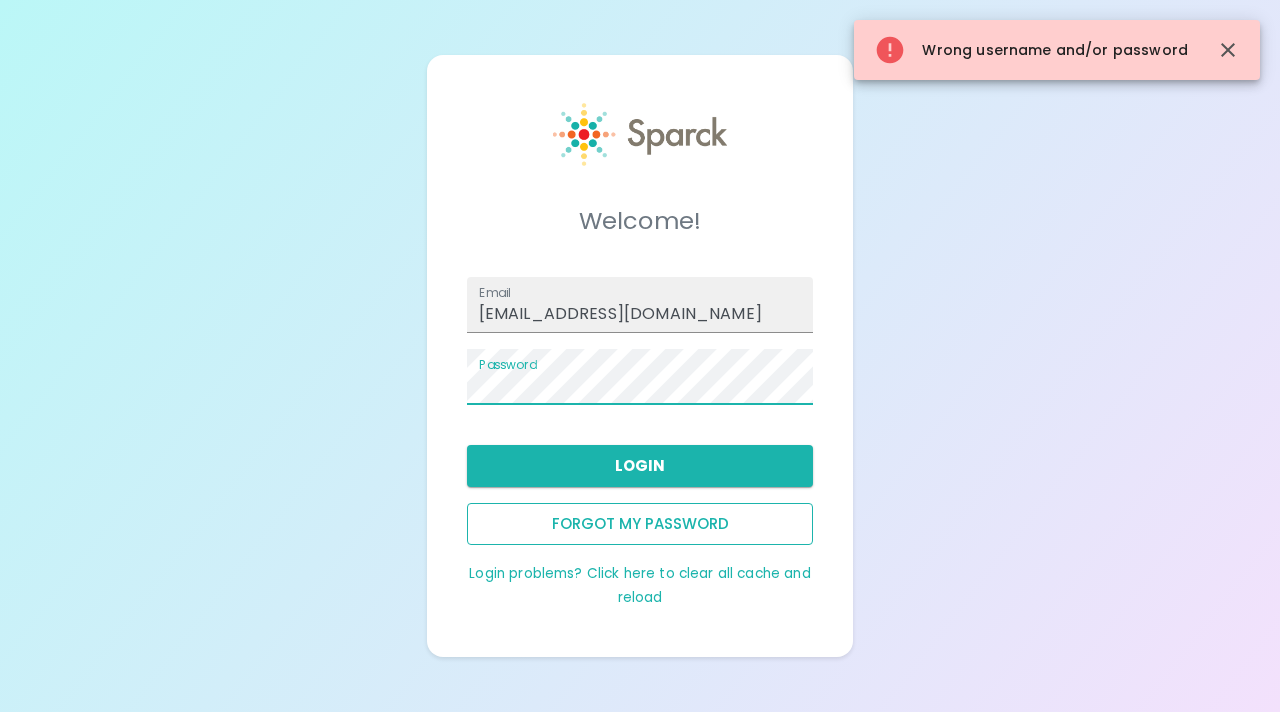 click on "Forgot my password" at bounding box center [640, 524] 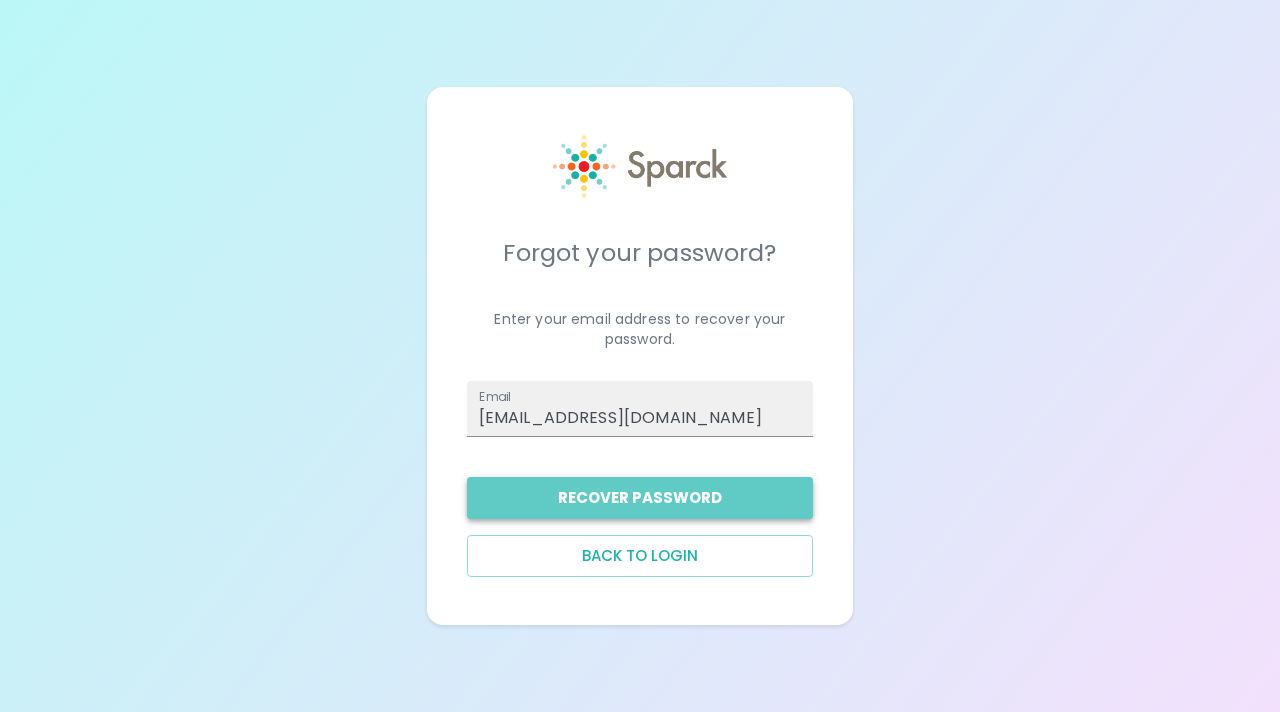 click on "Recover Password" at bounding box center (640, 498) 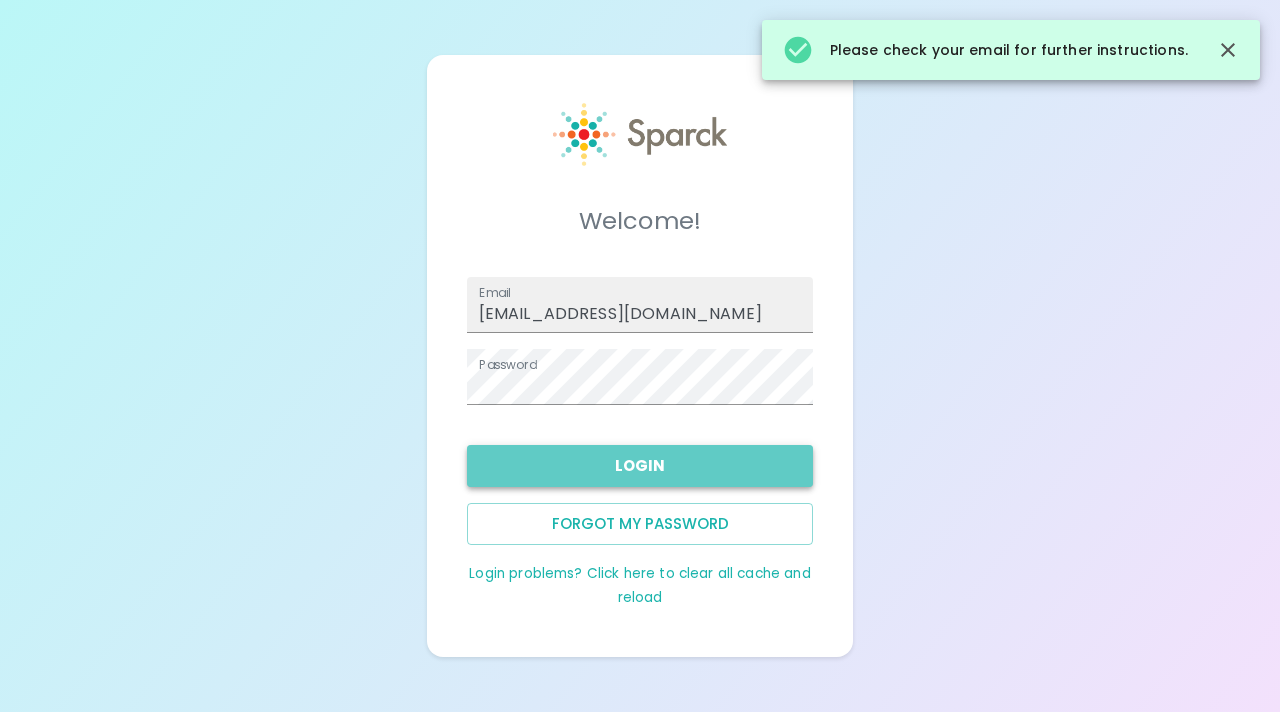click on "Login" at bounding box center [640, 466] 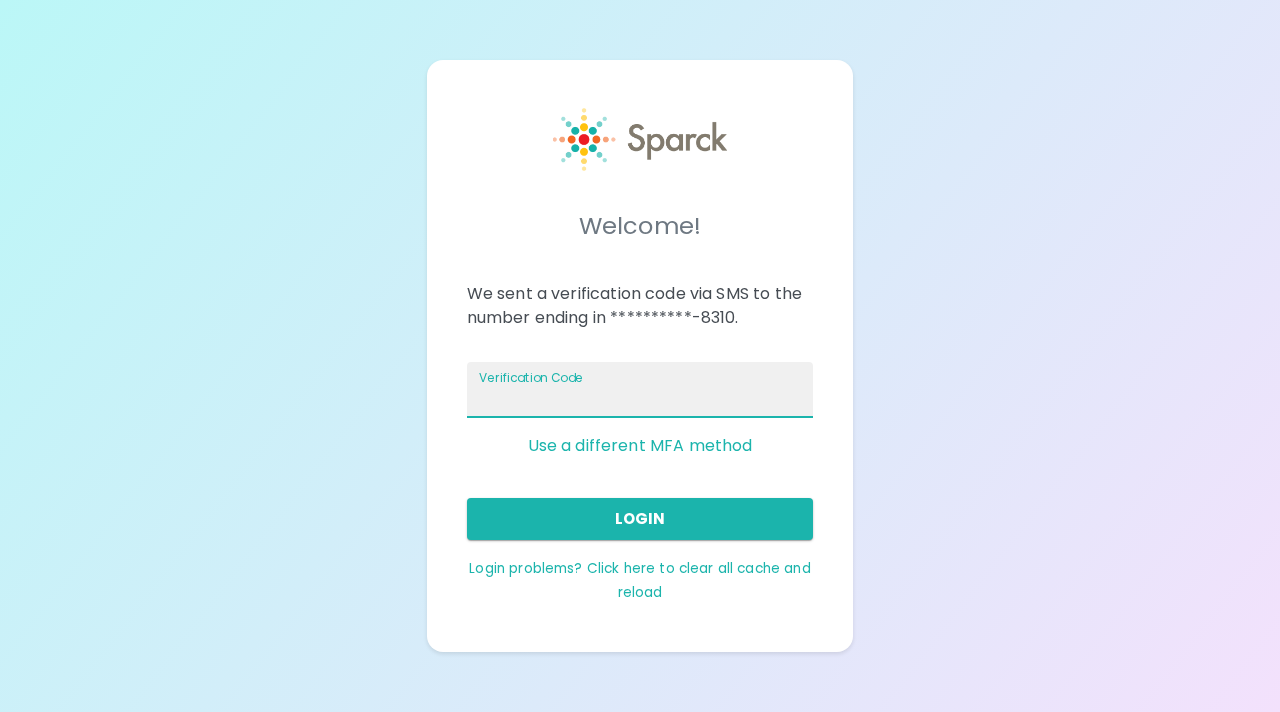 click on "Verification Code" at bounding box center [640, 390] 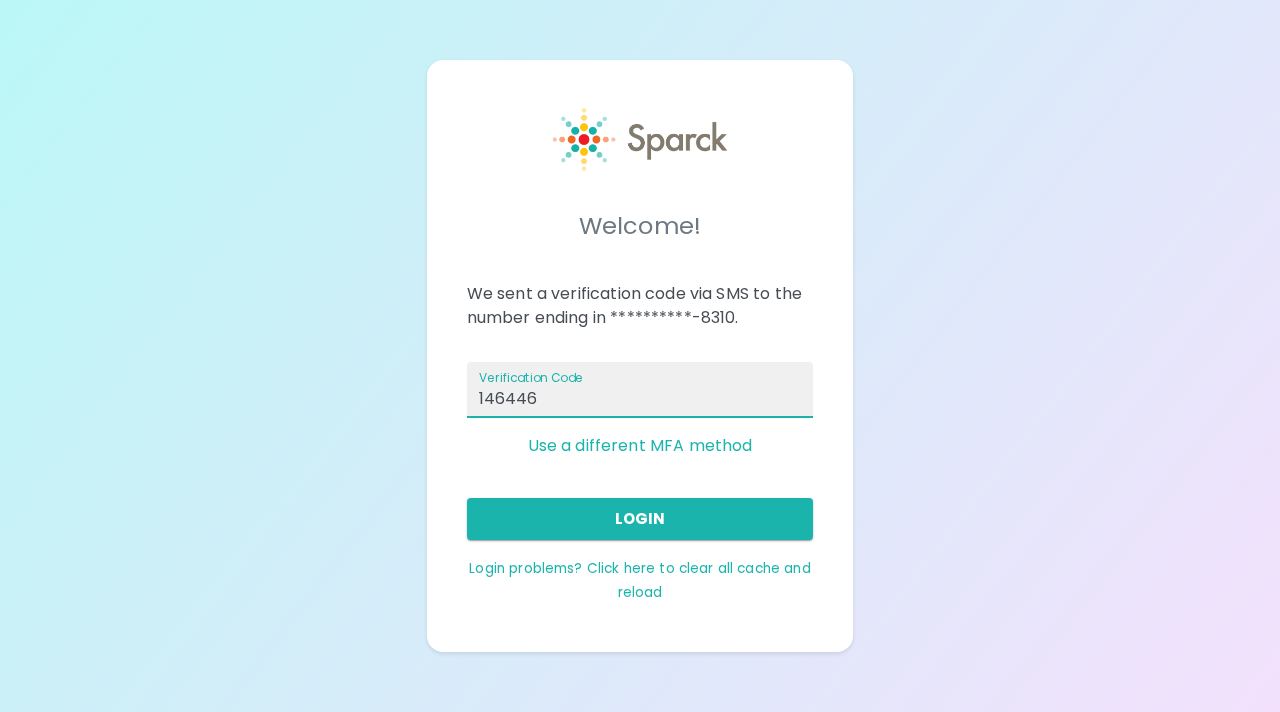 type on "146446" 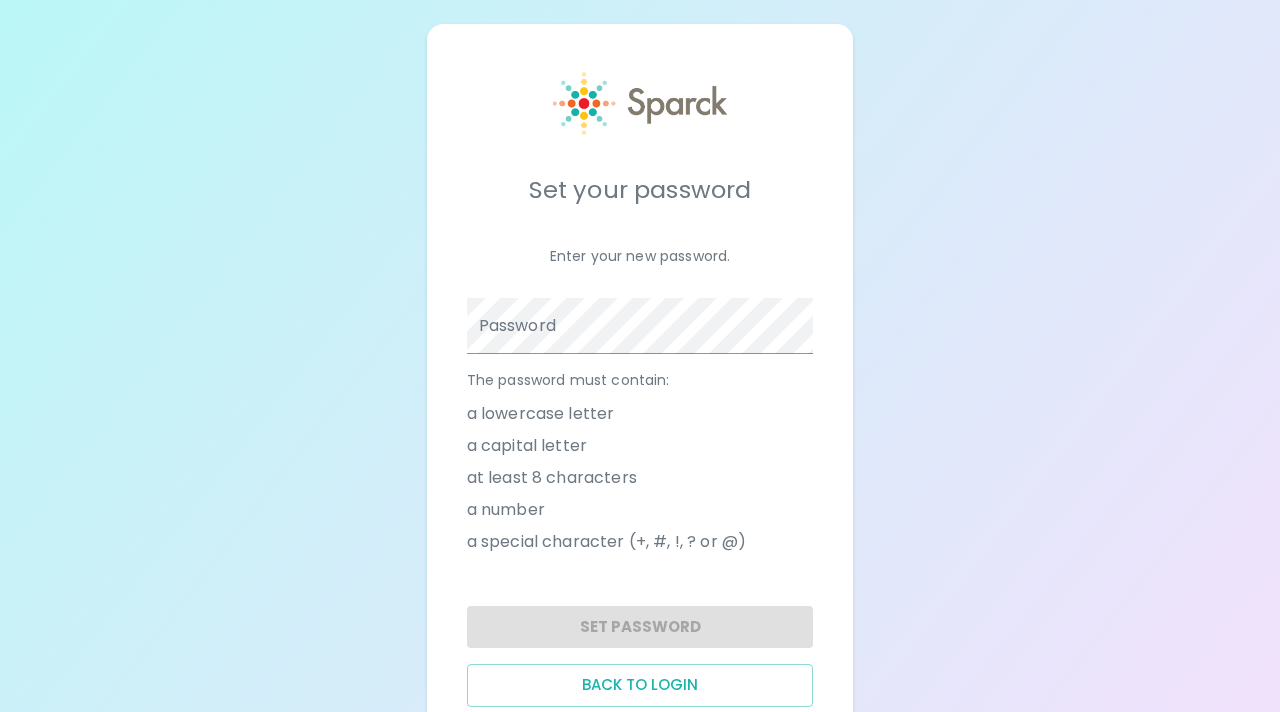 scroll, scrollTop: 0, scrollLeft: 0, axis: both 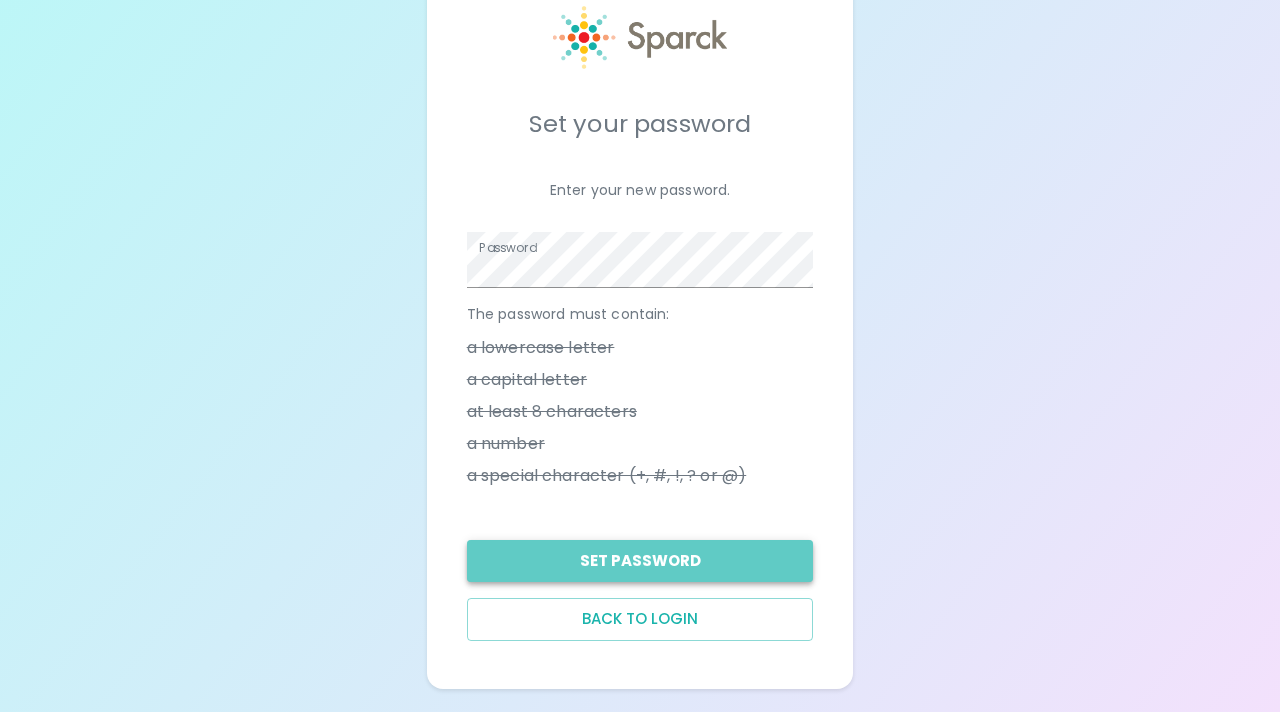 click on "Set Password" at bounding box center (640, 561) 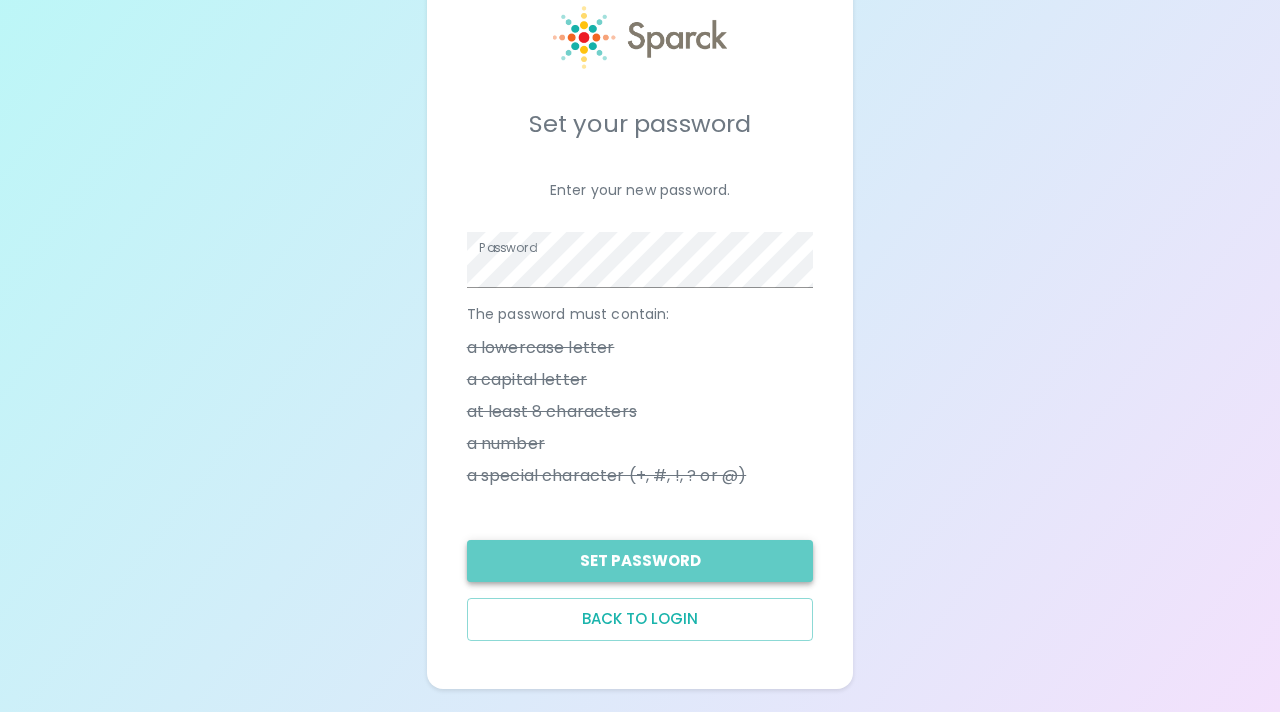 scroll, scrollTop: 64, scrollLeft: 0, axis: vertical 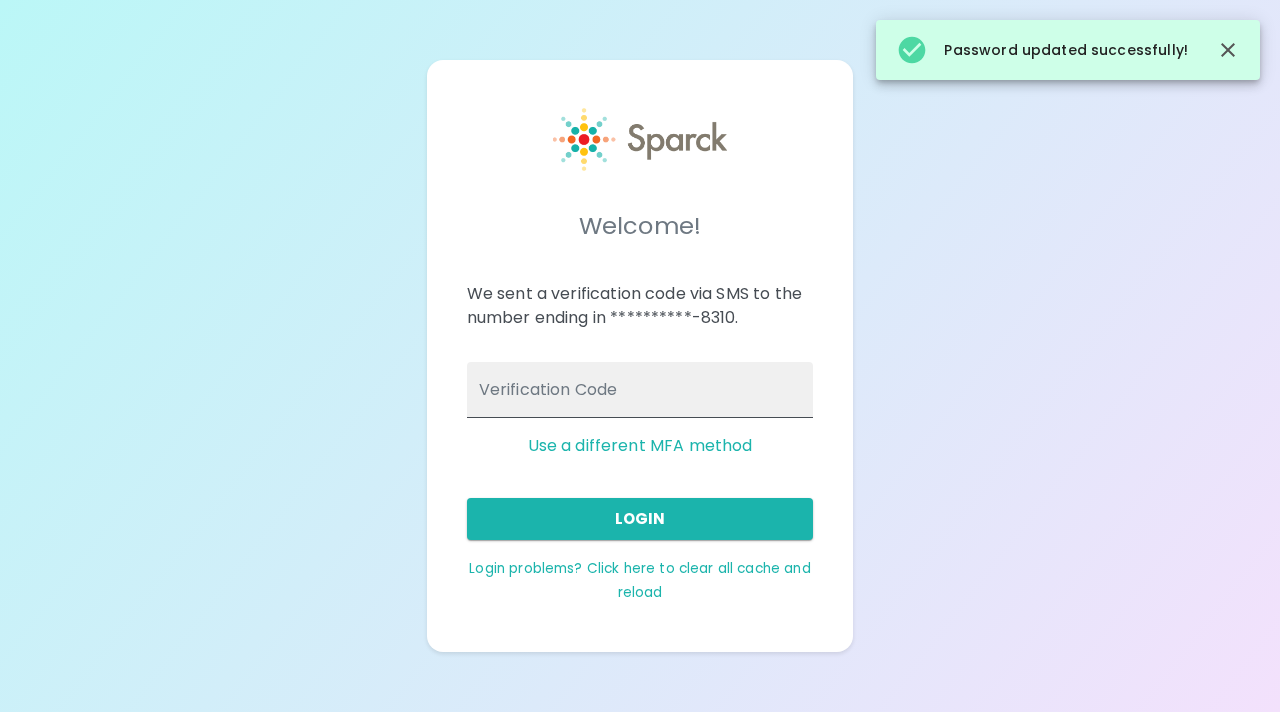 click on "Verification Code" at bounding box center [640, 390] 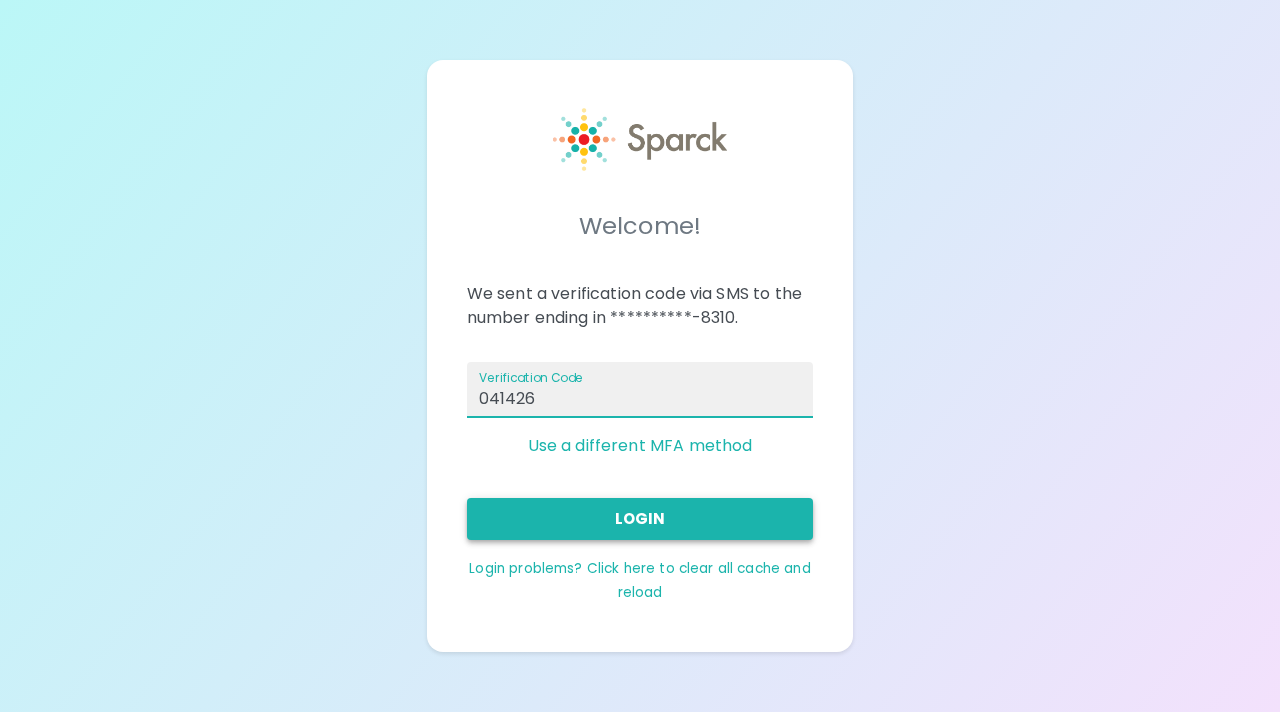 type on "041426" 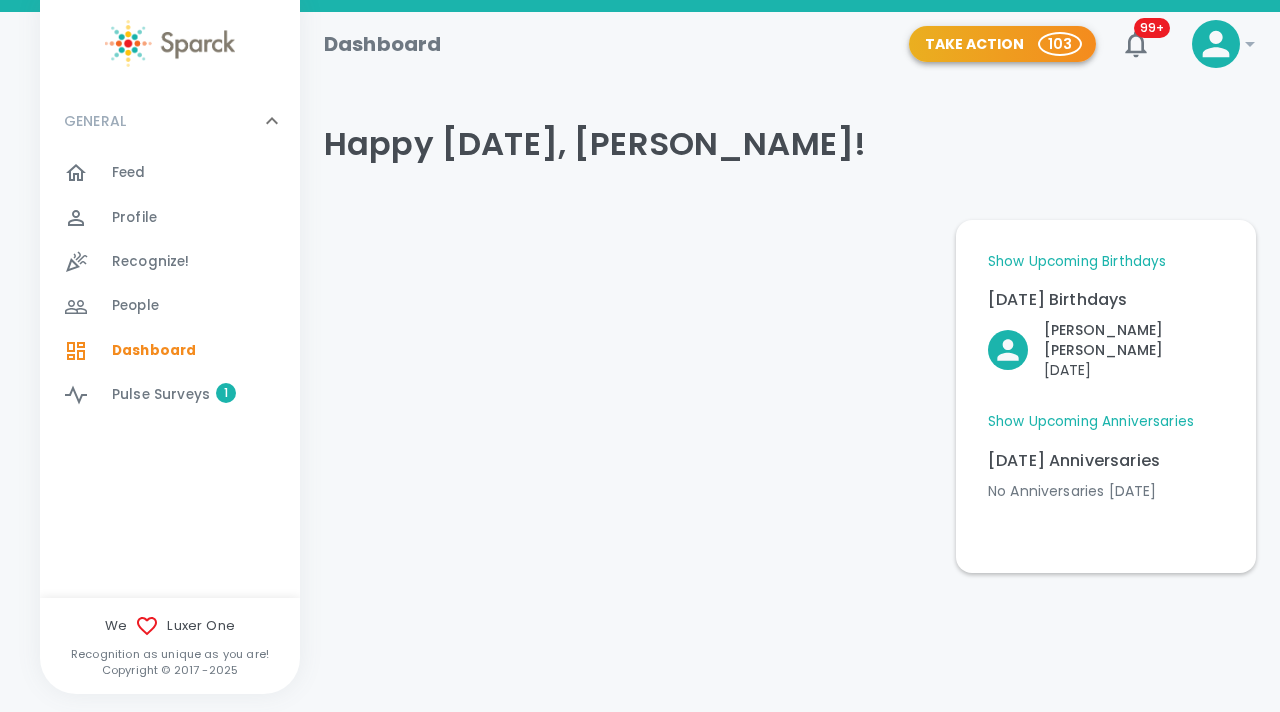 click on "Take Action   103" at bounding box center (1002, 44) 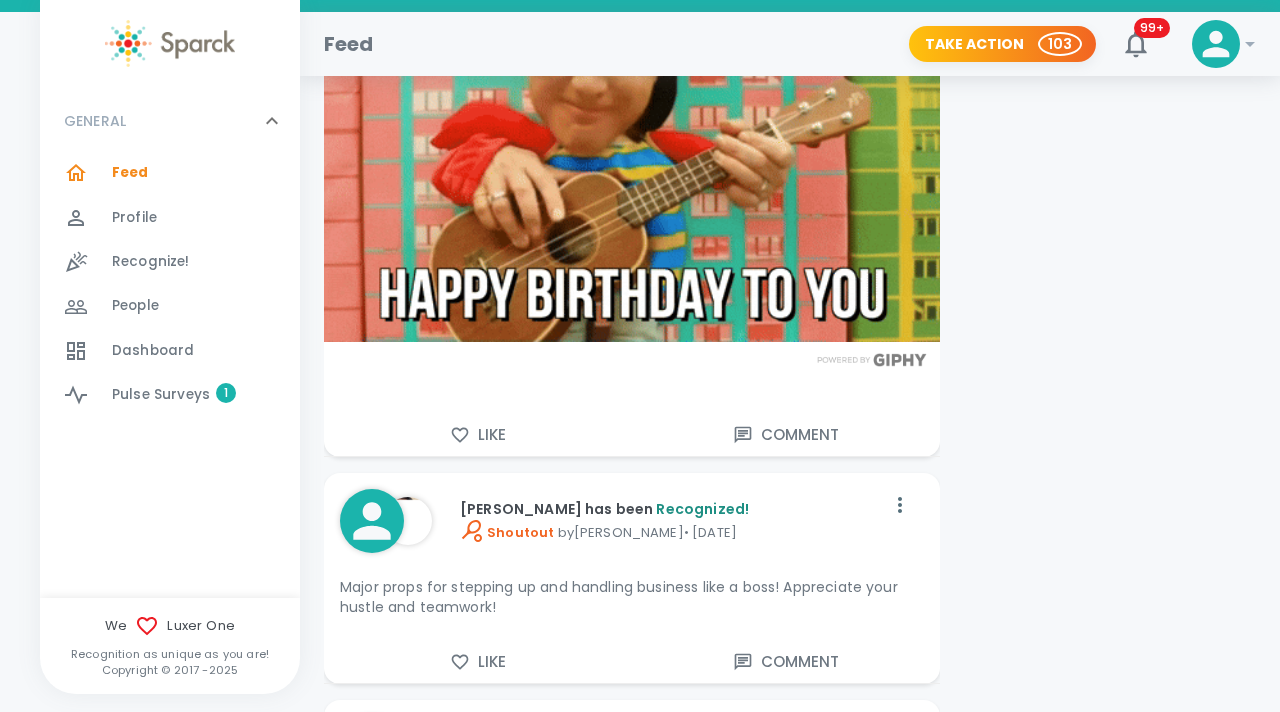 scroll, scrollTop: 12603, scrollLeft: 0, axis: vertical 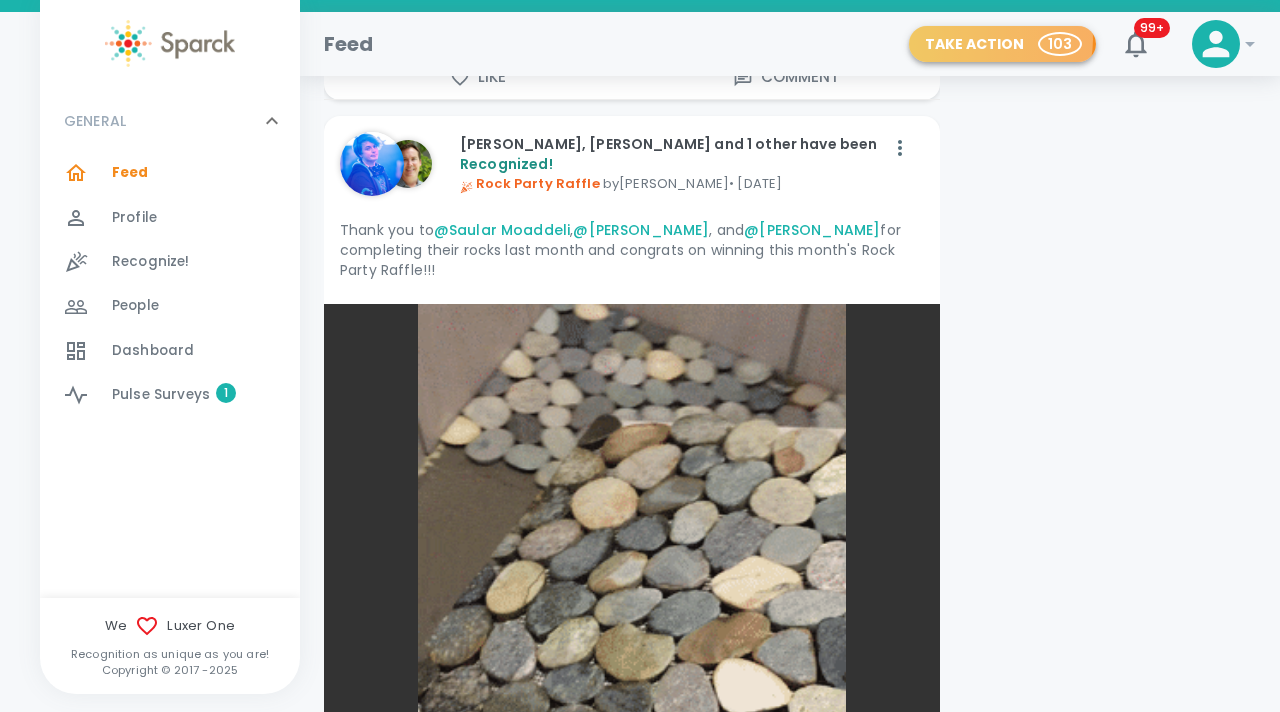 click on "Take Action   103" at bounding box center (1002, 44) 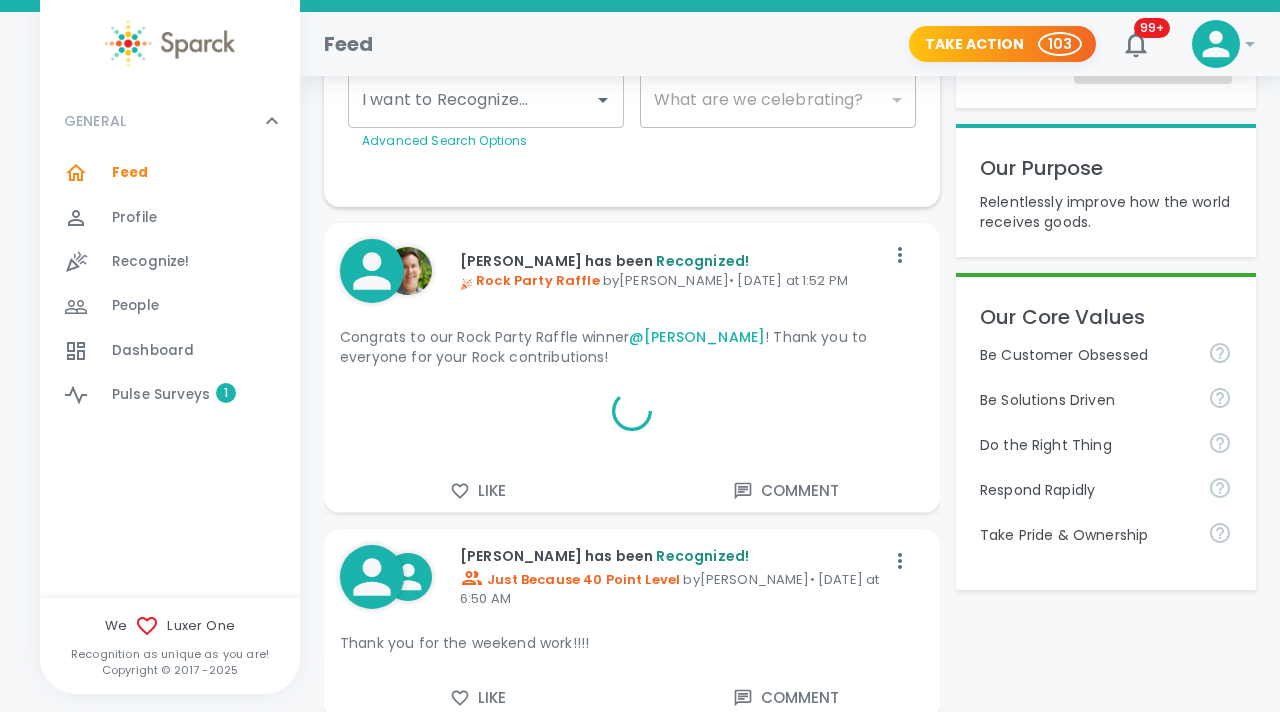 scroll, scrollTop: 12603, scrollLeft: 0, axis: vertical 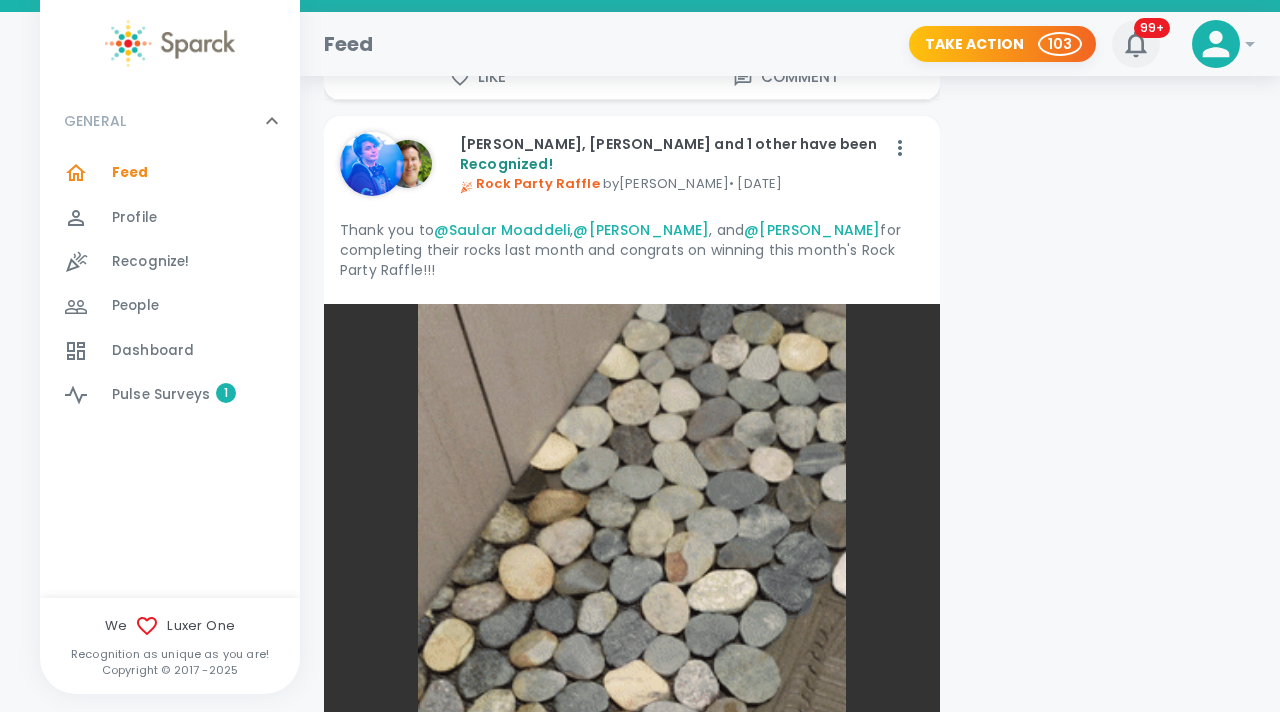 click 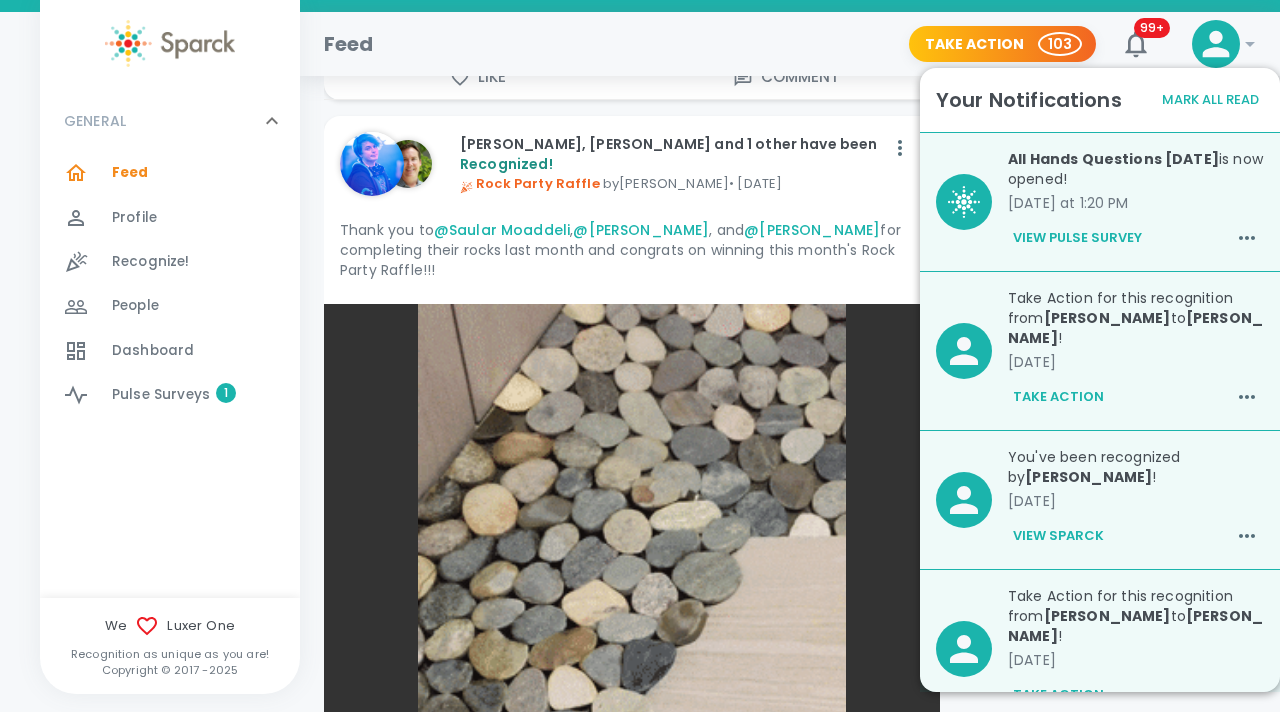 click on "View Sparck" at bounding box center [1058, 536] 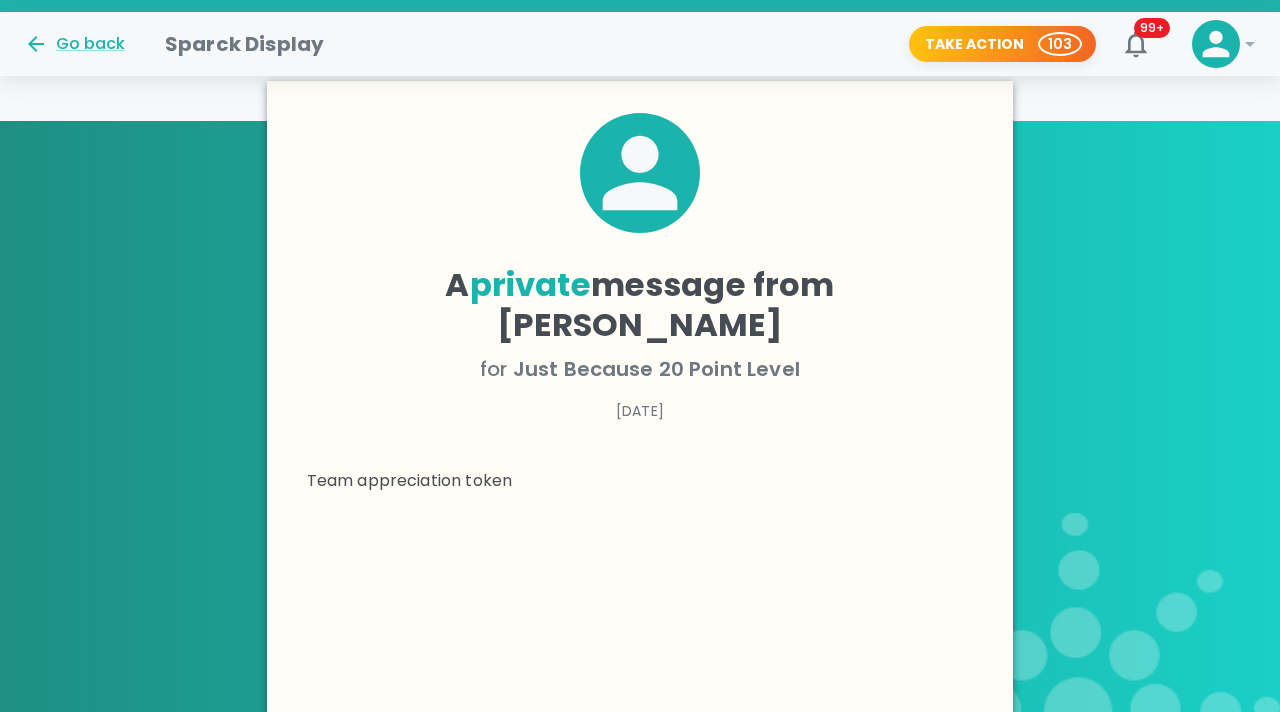 scroll, scrollTop: 170, scrollLeft: 0, axis: vertical 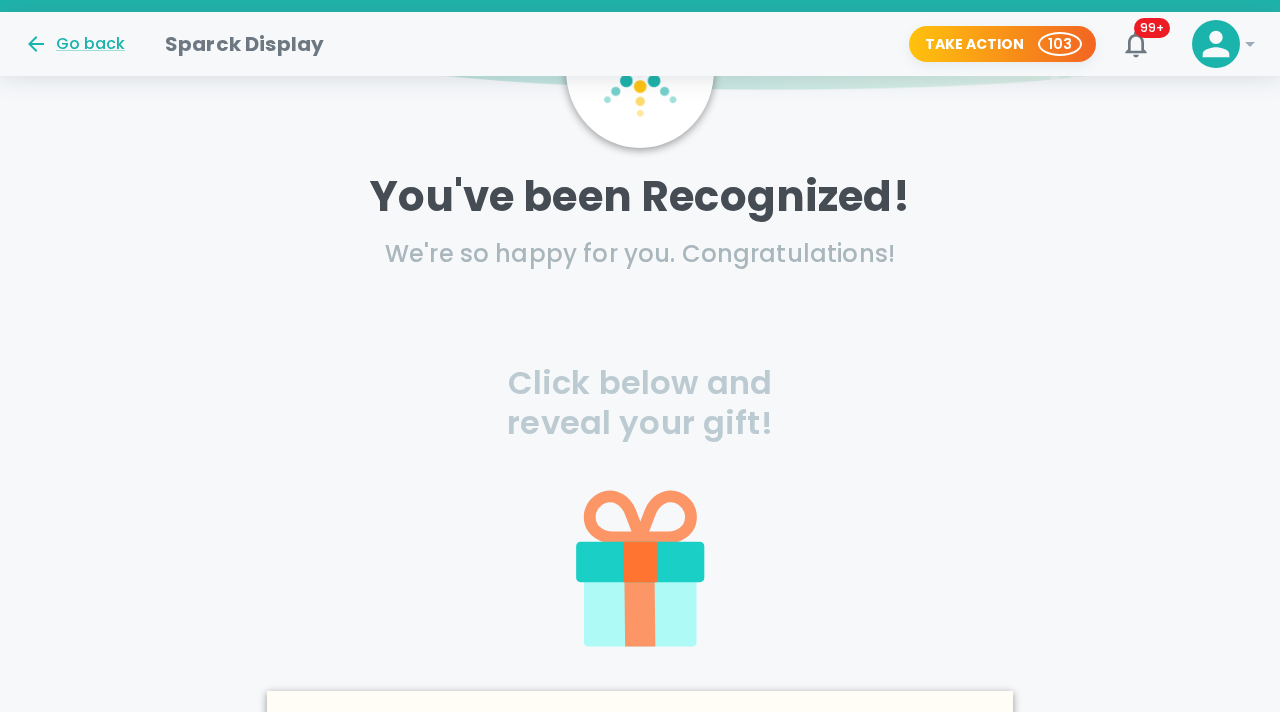 click 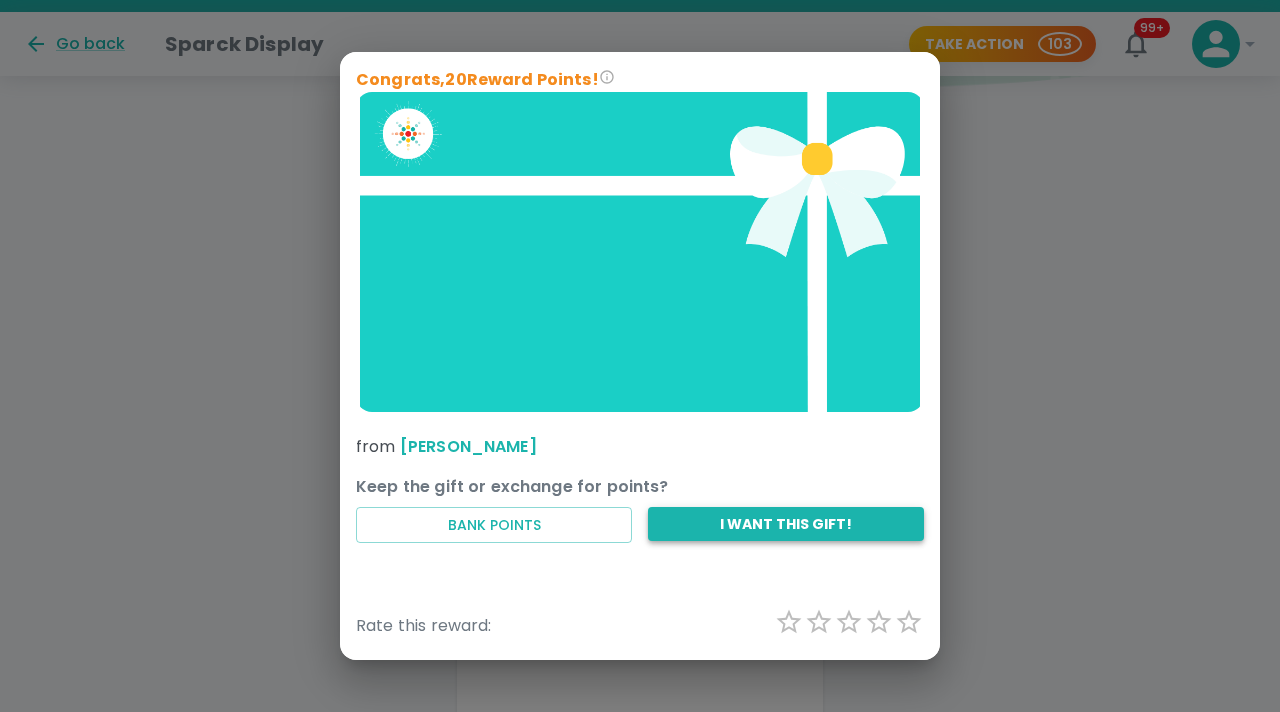 click on "I want this gift!" at bounding box center [786, 524] 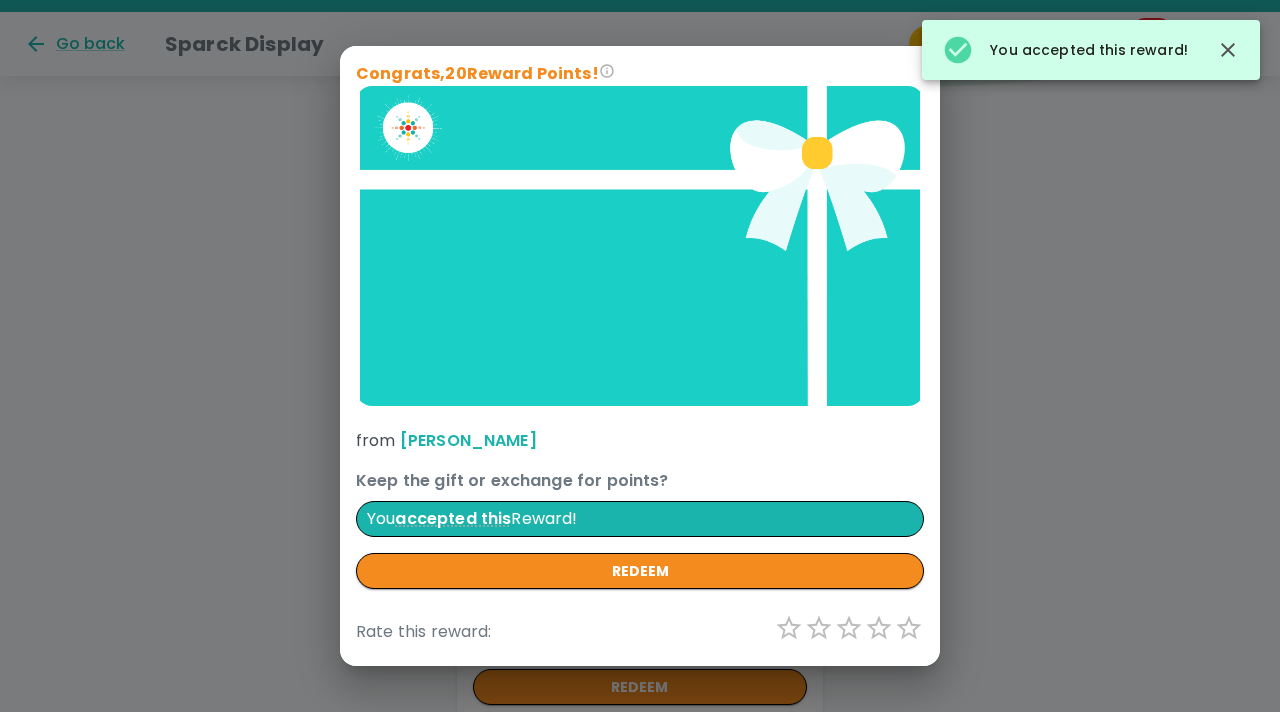 click on "Congrats,  20  Reward Points!  from   [PERSON_NAME] Keep the gift or exchange for points? You  accepted this  Reward! redeem Rate this reward: 1 Star 2 Stars 3 Stars 4 Stars 5 Stars Empty" at bounding box center (640, 356) 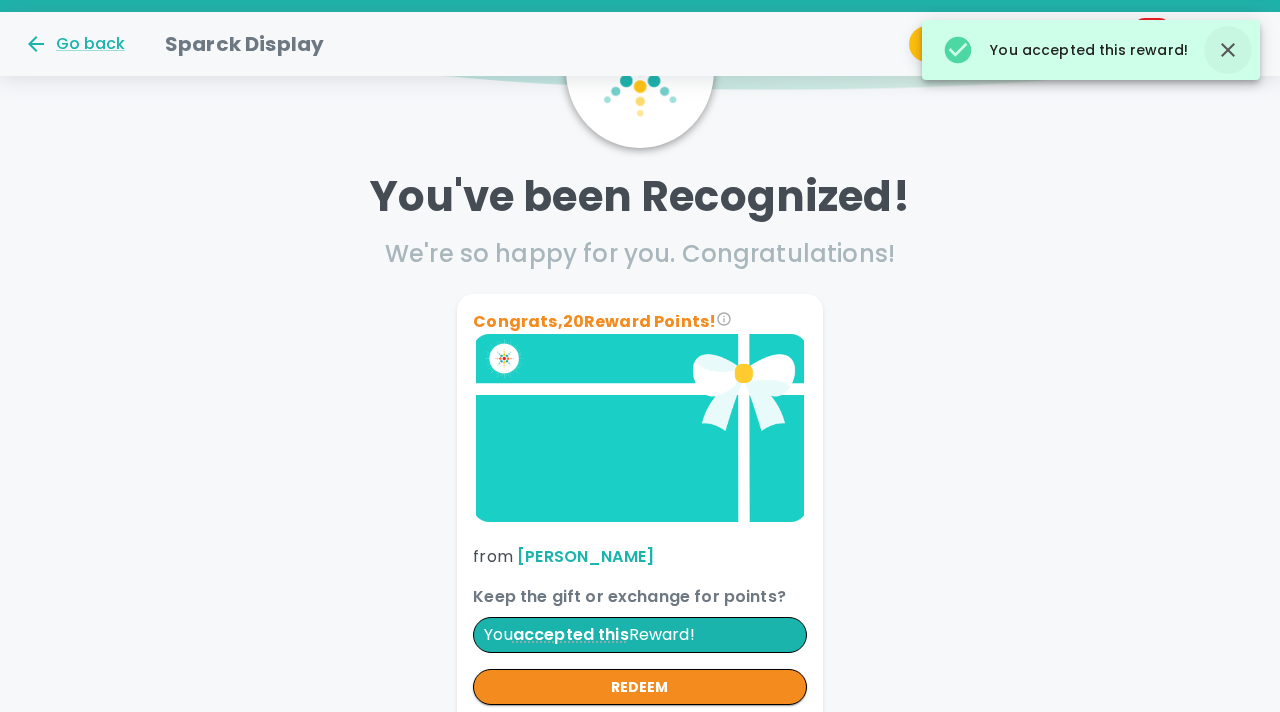 click 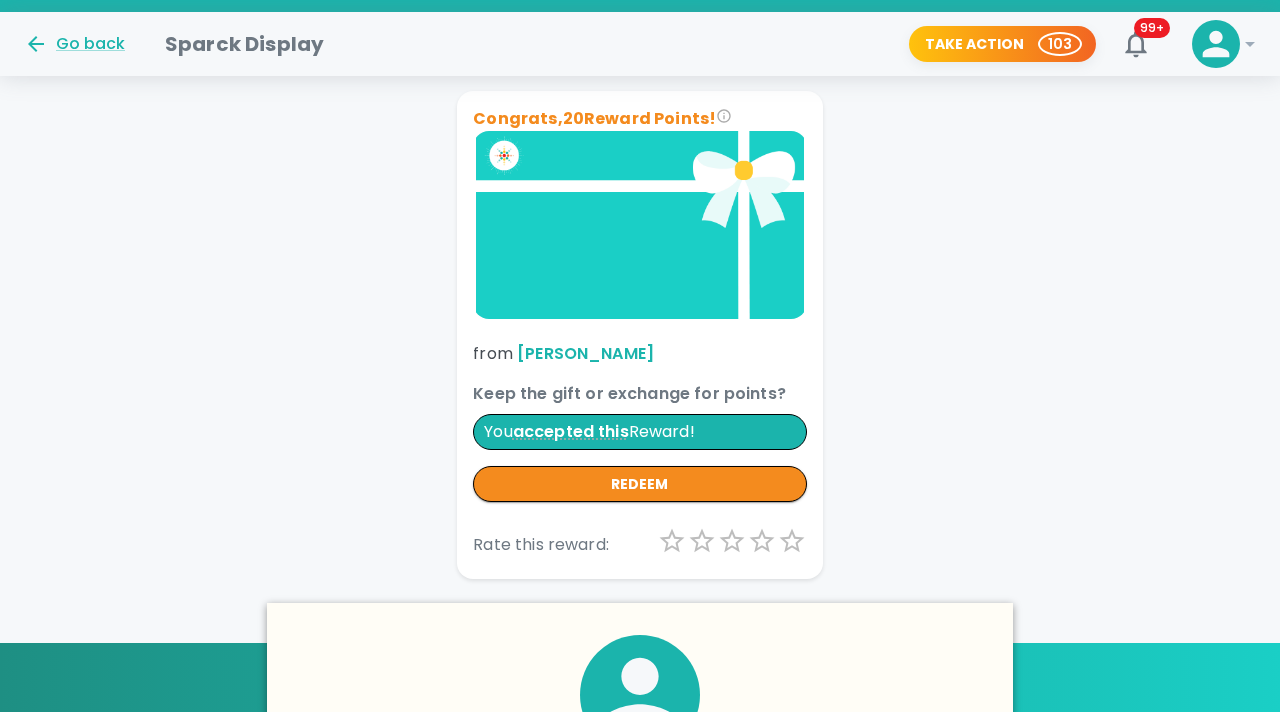 scroll, scrollTop: 0, scrollLeft: 0, axis: both 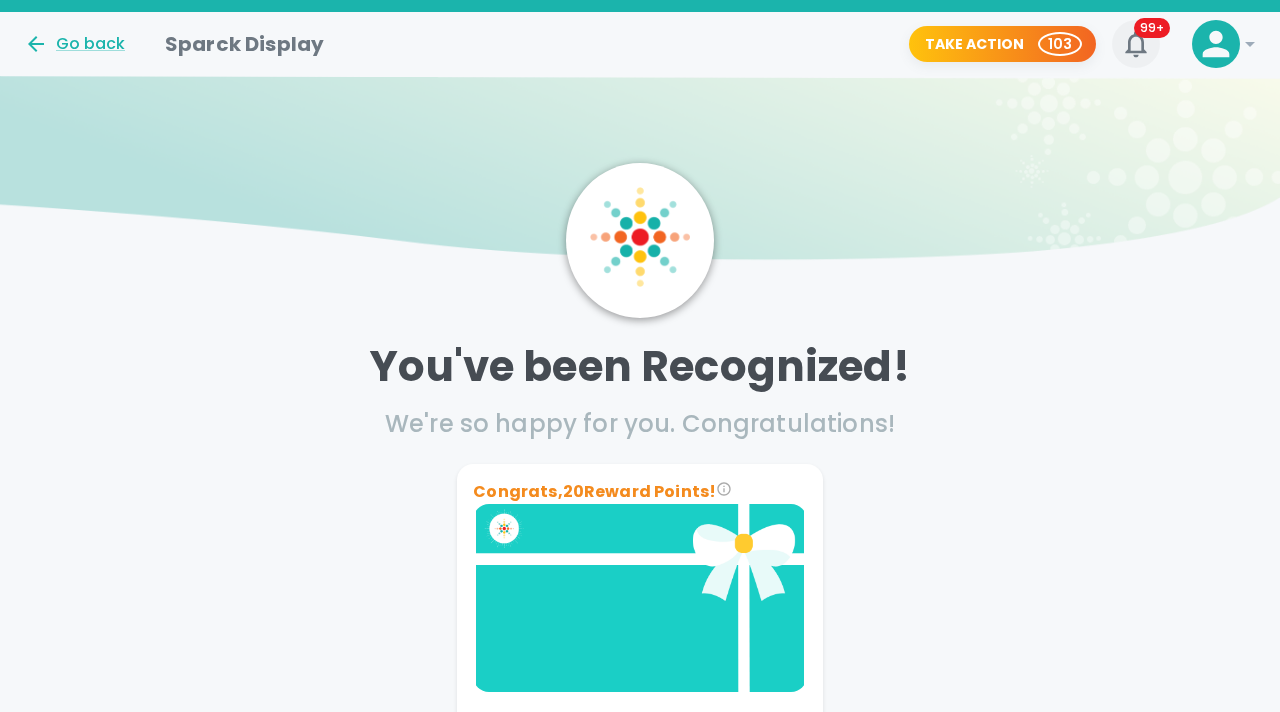 click 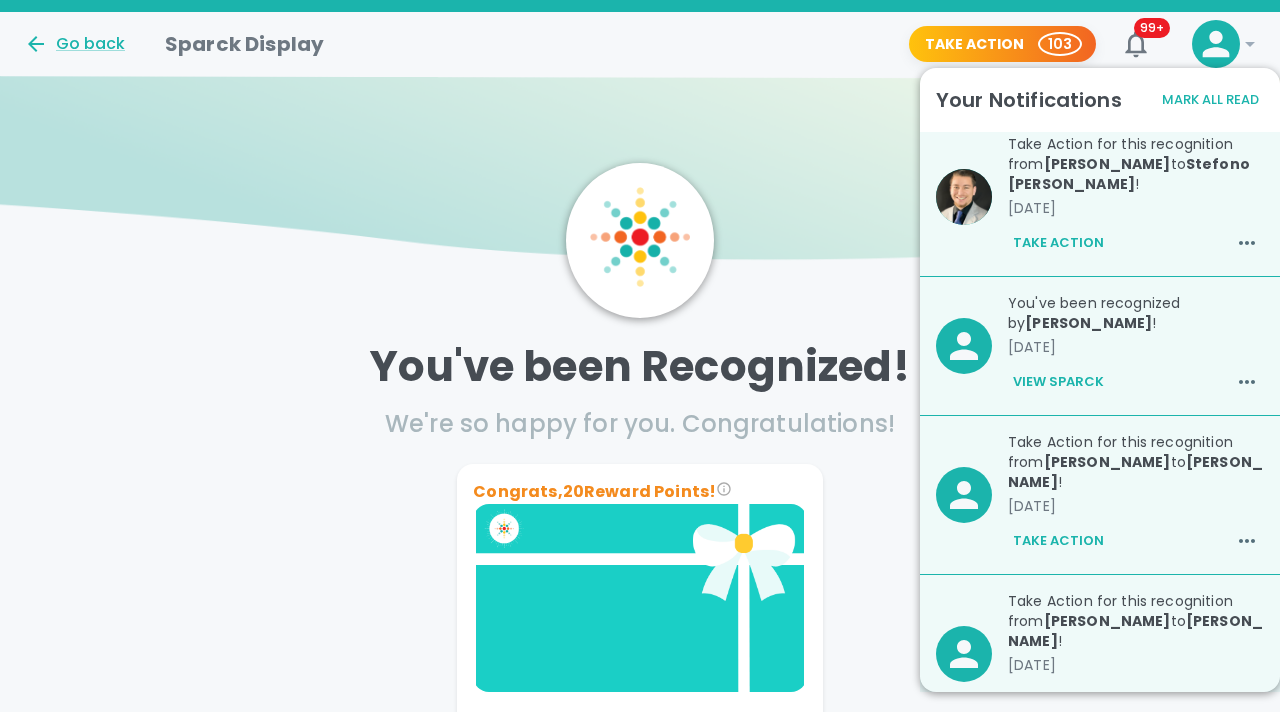 scroll, scrollTop: 2792, scrollLeft: 0, axis: vertical 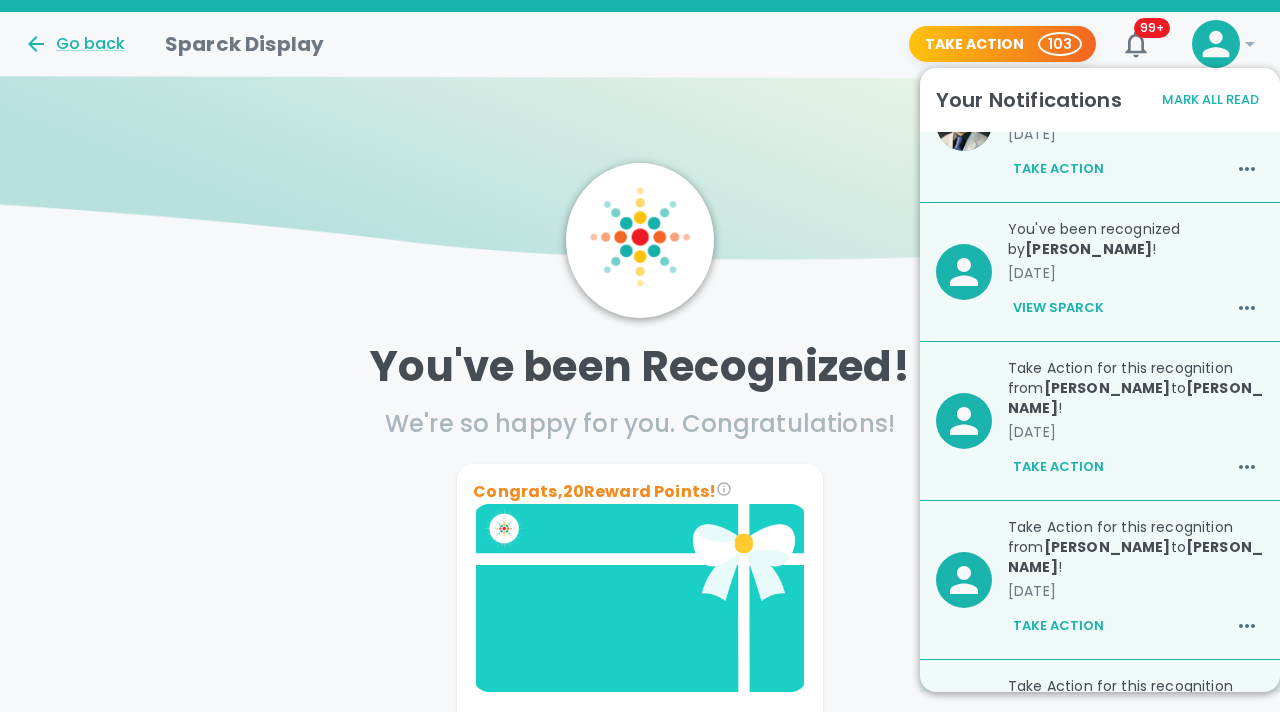 click on "View Sparck" at bounding box center (1058, 308) 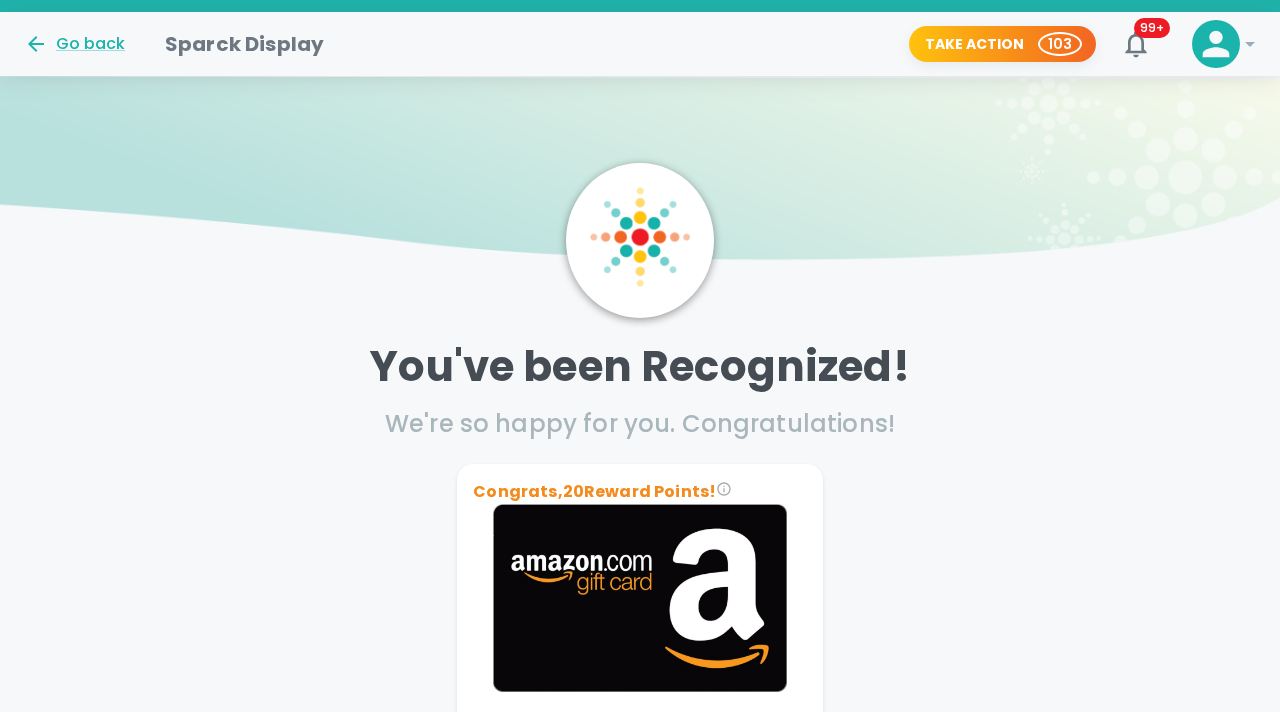 scroll, scrollTop: 285, scrollLeft: 0, axis: vertical 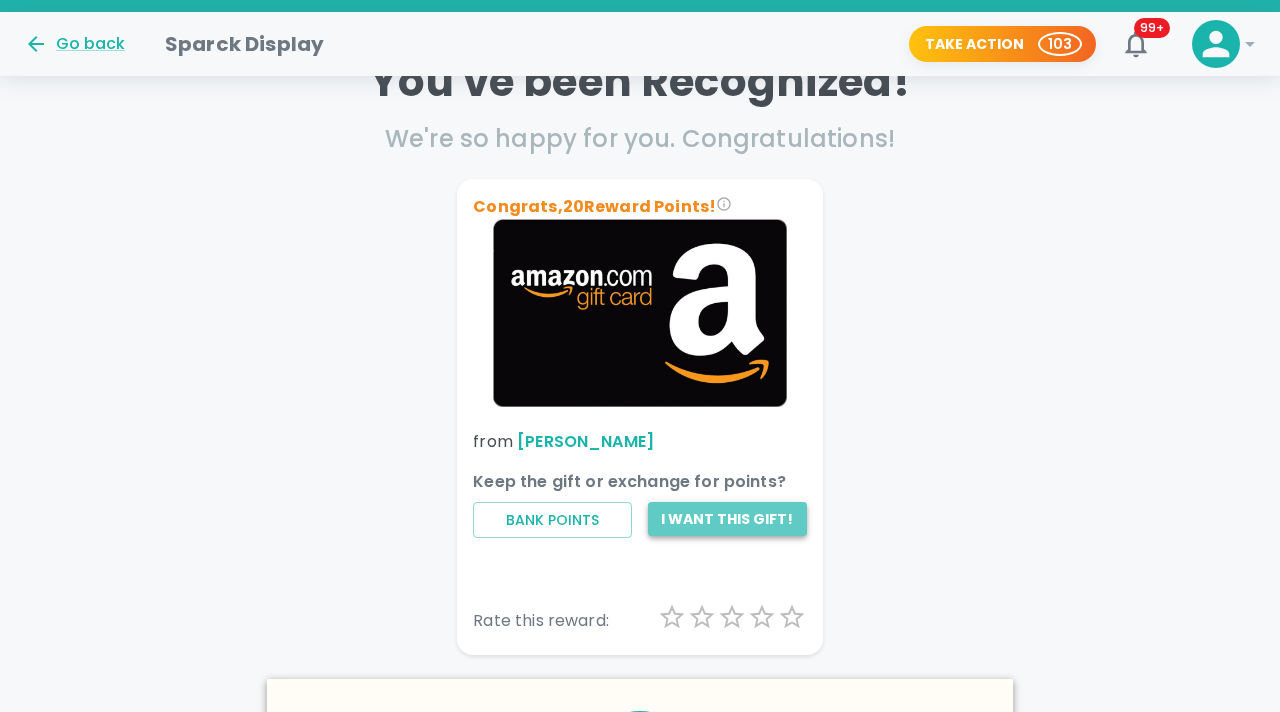 click on "I want this gift!" at bounding box center [727, 519] 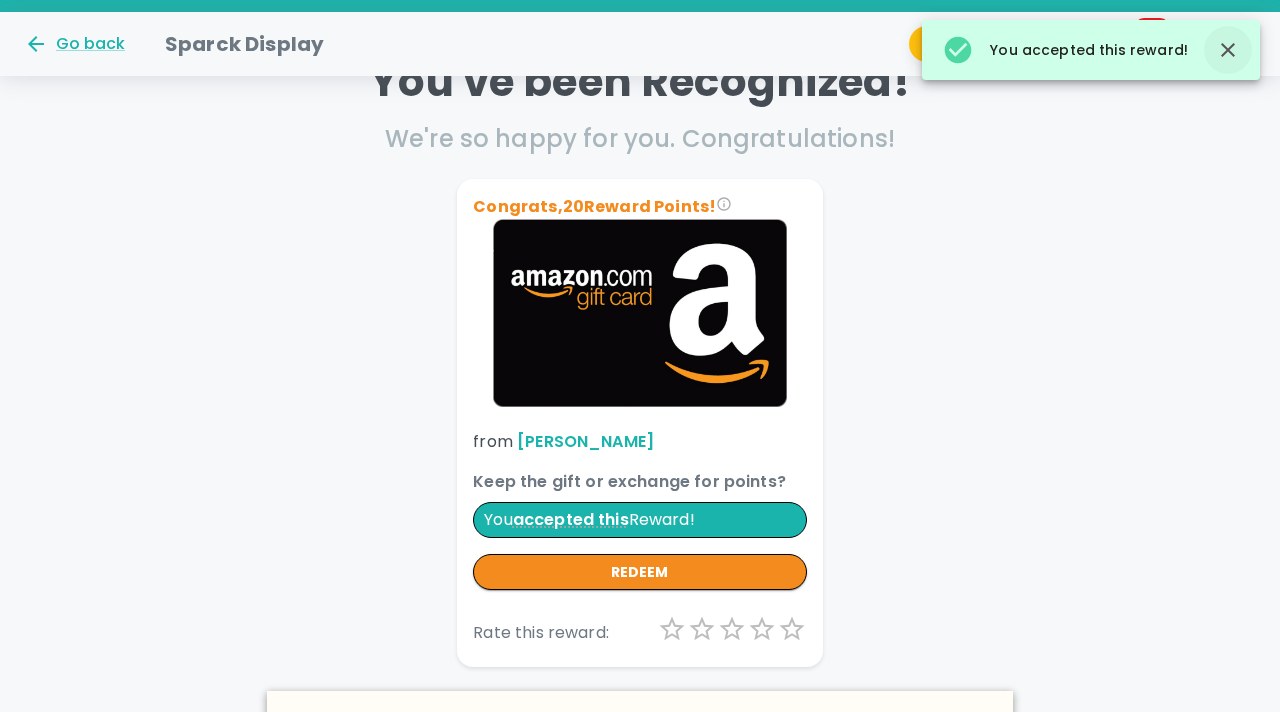 click at bounding box center (1228, 50) 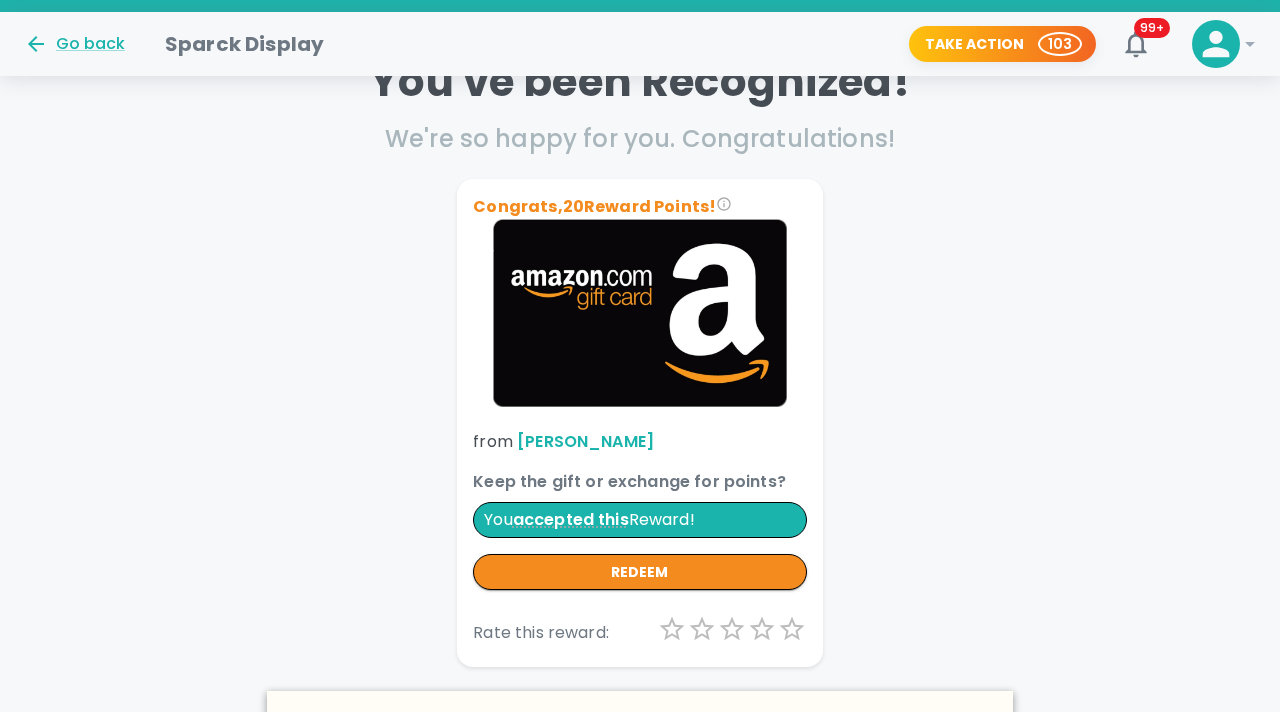 click 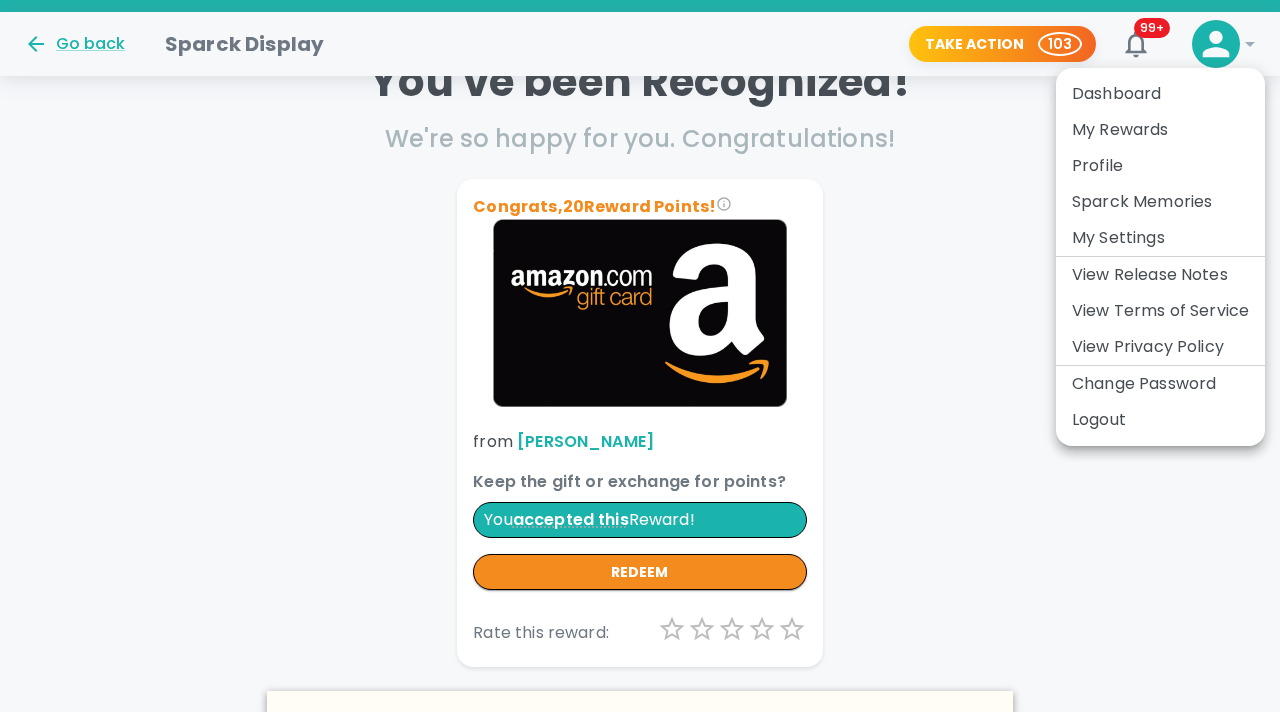 click on "My Rewards" at bounding box center (1160, 130) 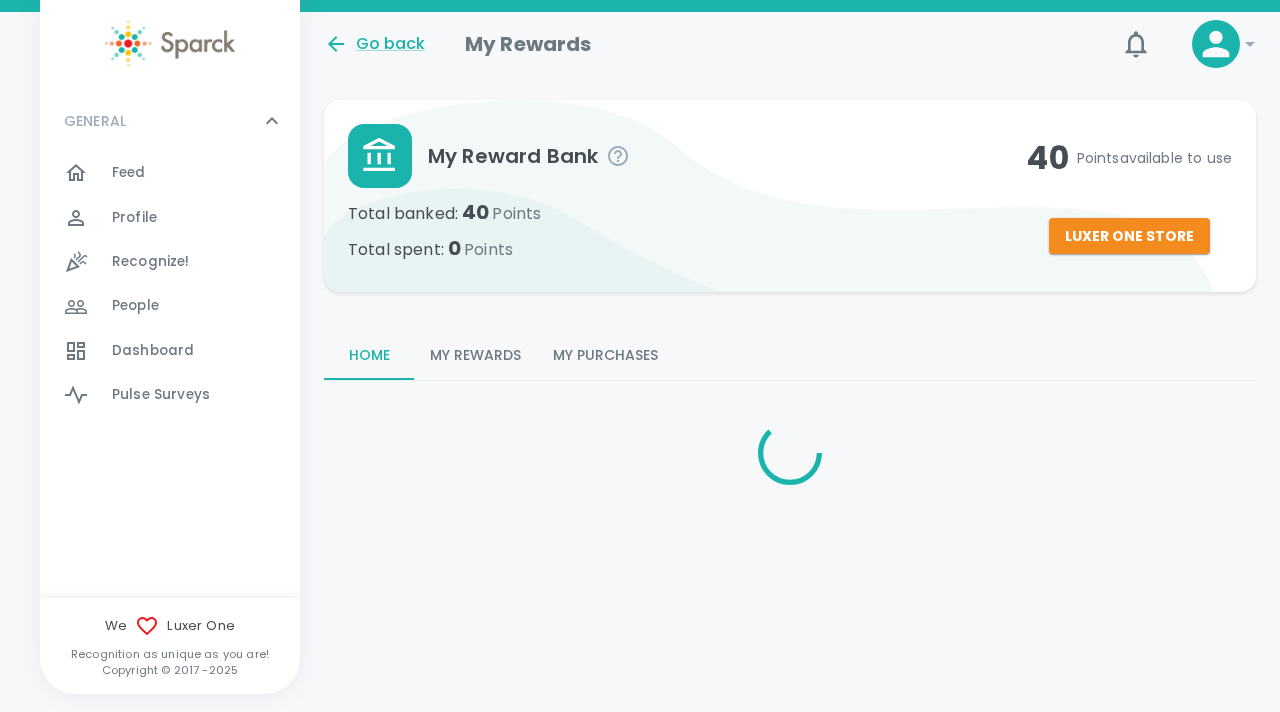 scroll, scrollTop: 0, scrollLeft: 0, axis: both 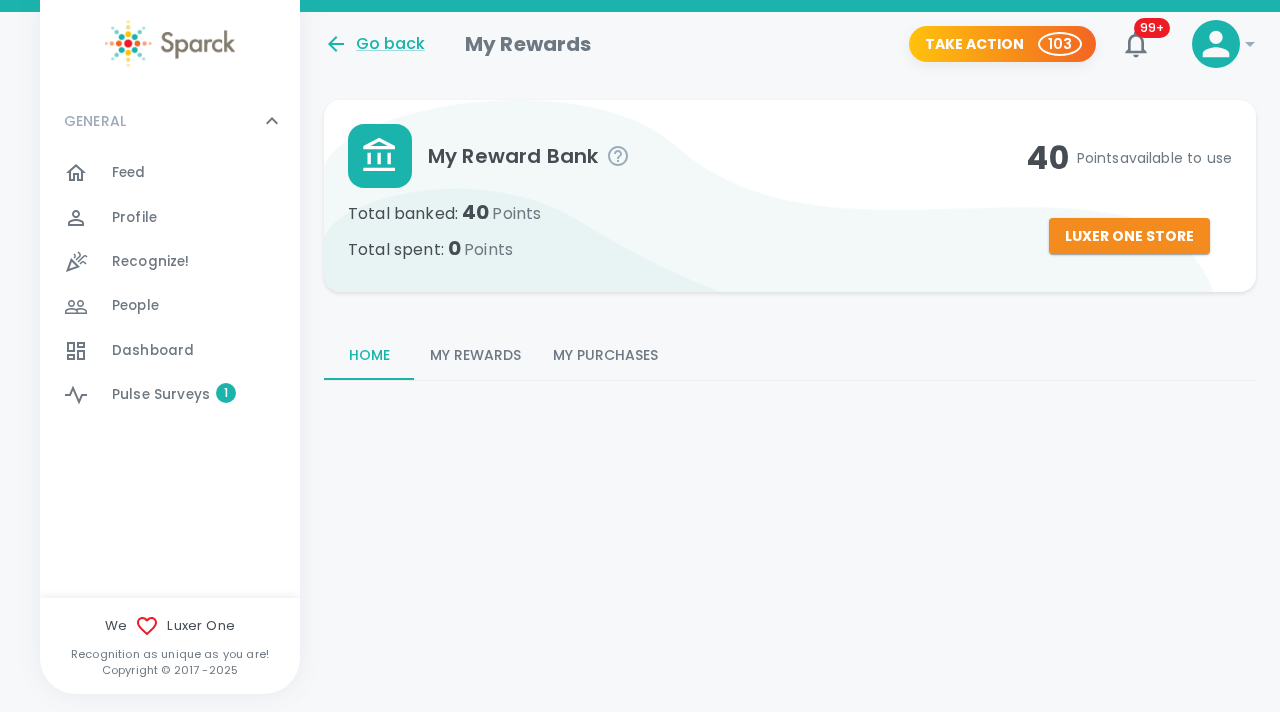 click on "My Rewards" at bounding box center (475, 356) 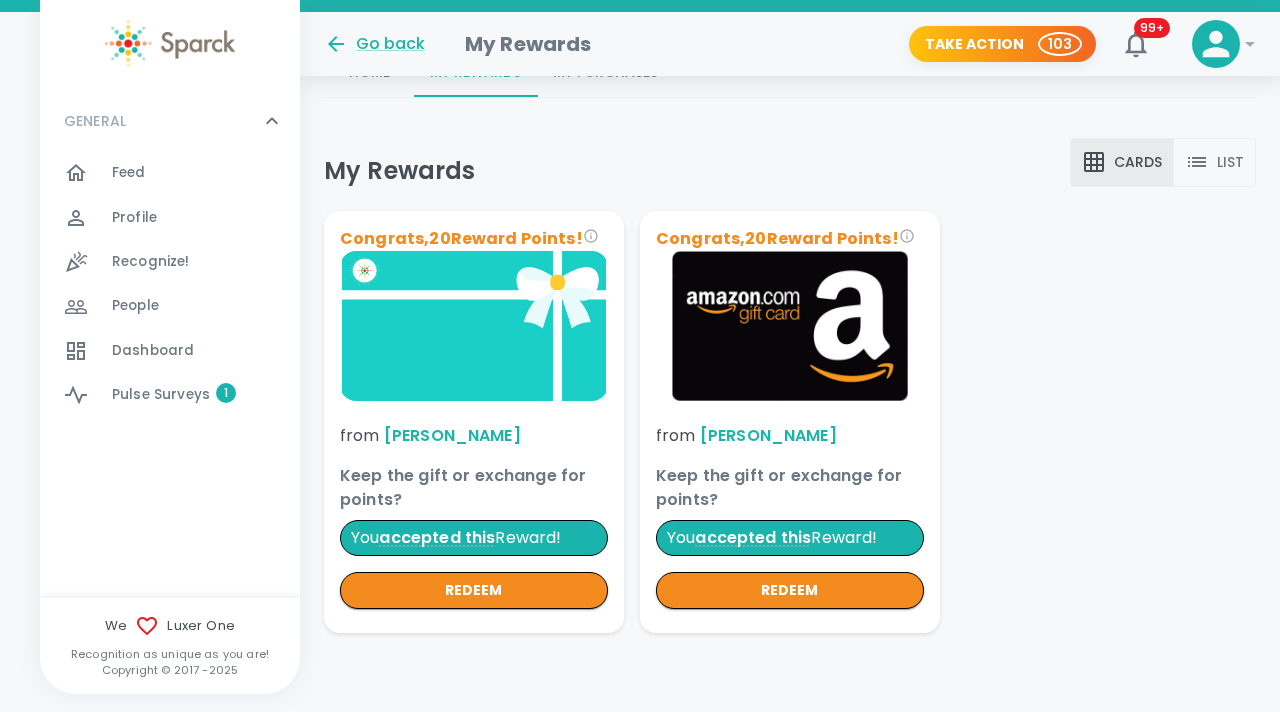 scroll, scrollTop: 243, scrollLeft: 0, axis: vertical 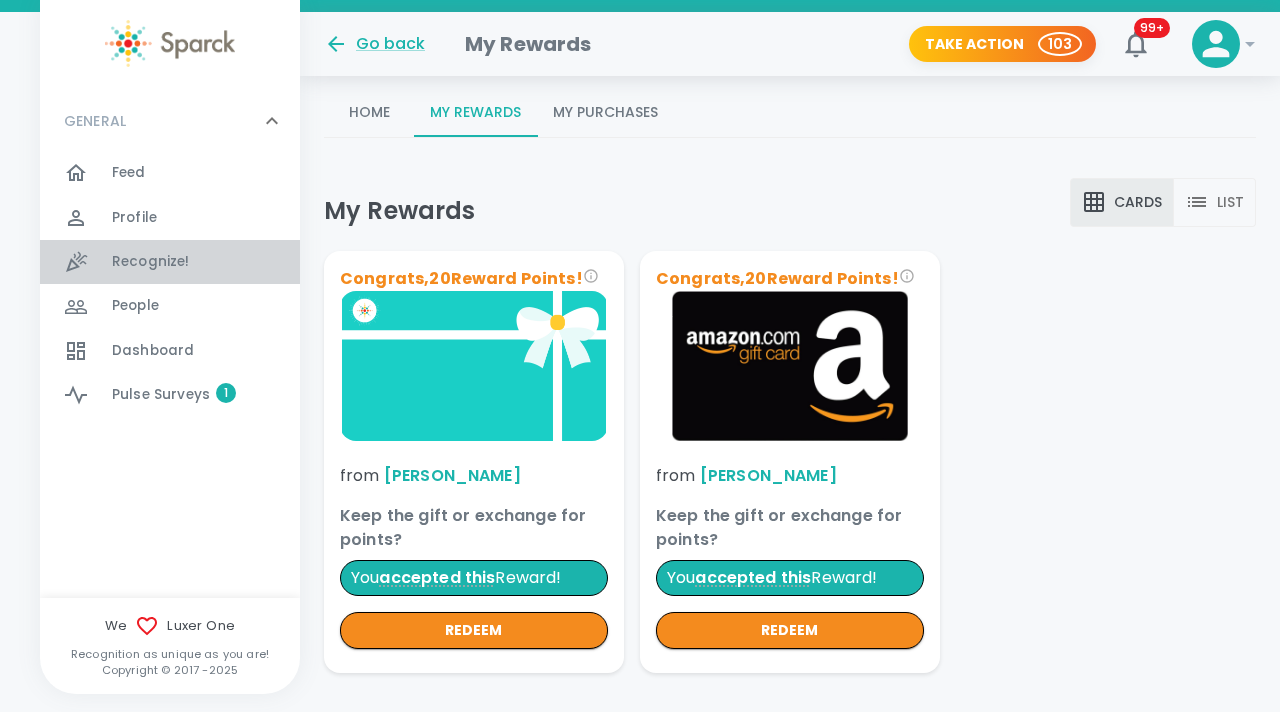 click on "Recognize! 0" at bounding box center (206, 262) 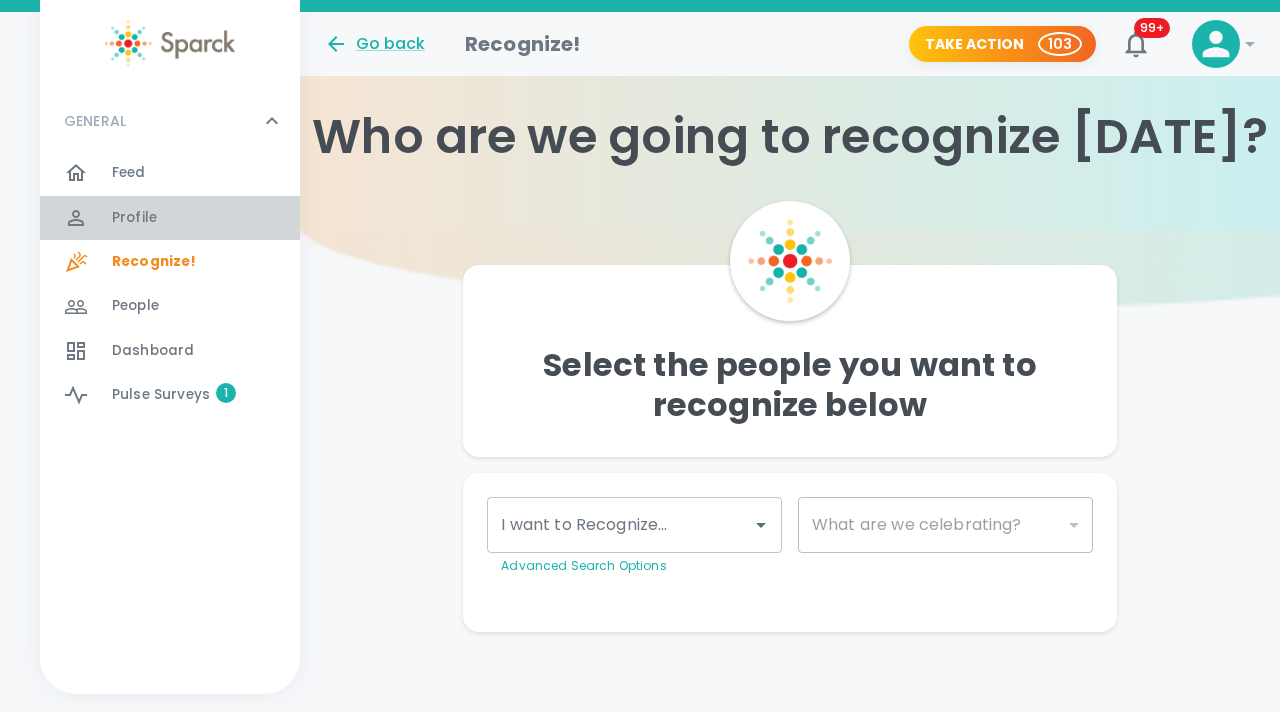 click on "Profile 0" at bounding box center (206, 218) 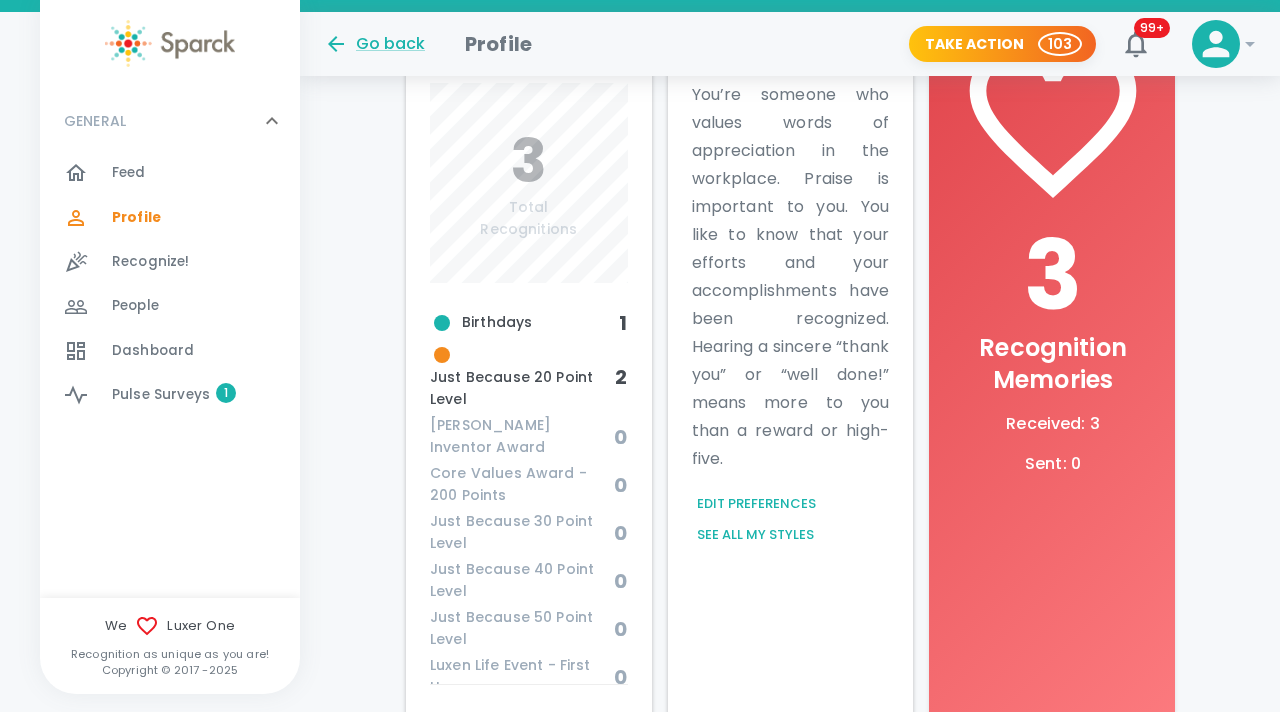 scroll, scrollTop: 745, scrollLeft: 0, axis: vertical 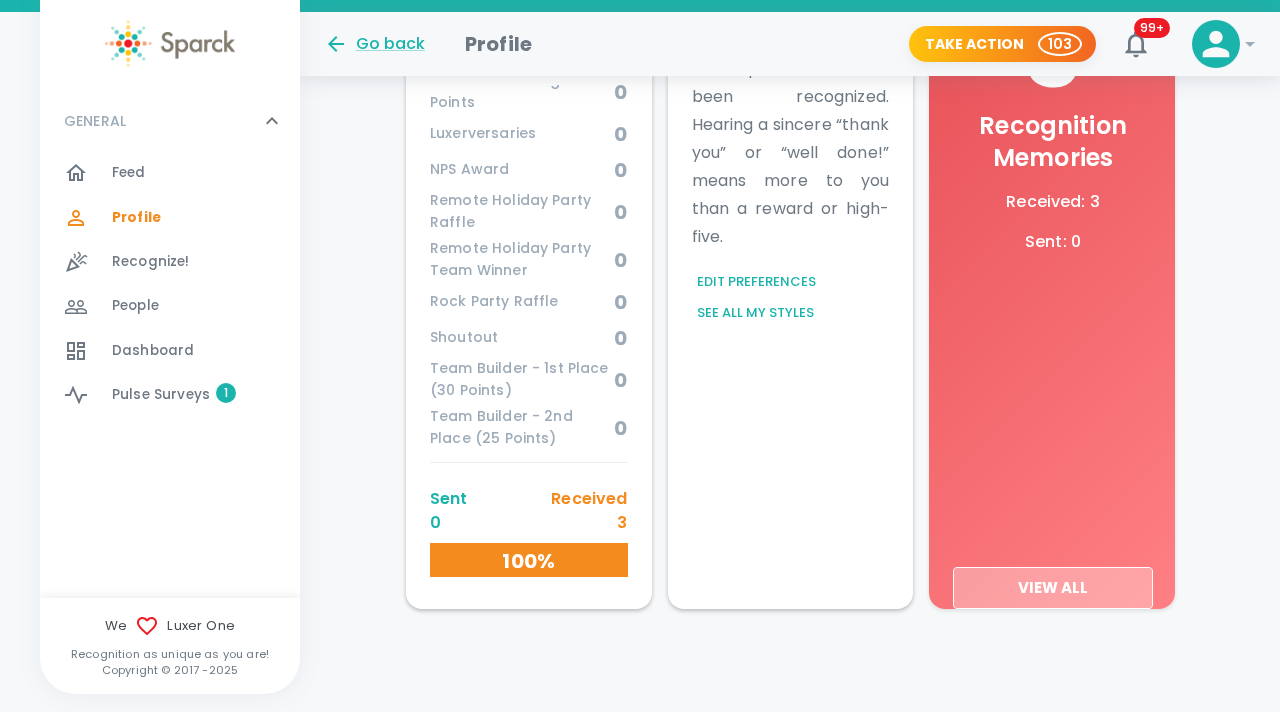 click on "View All" at bounding box center (1053, 588) 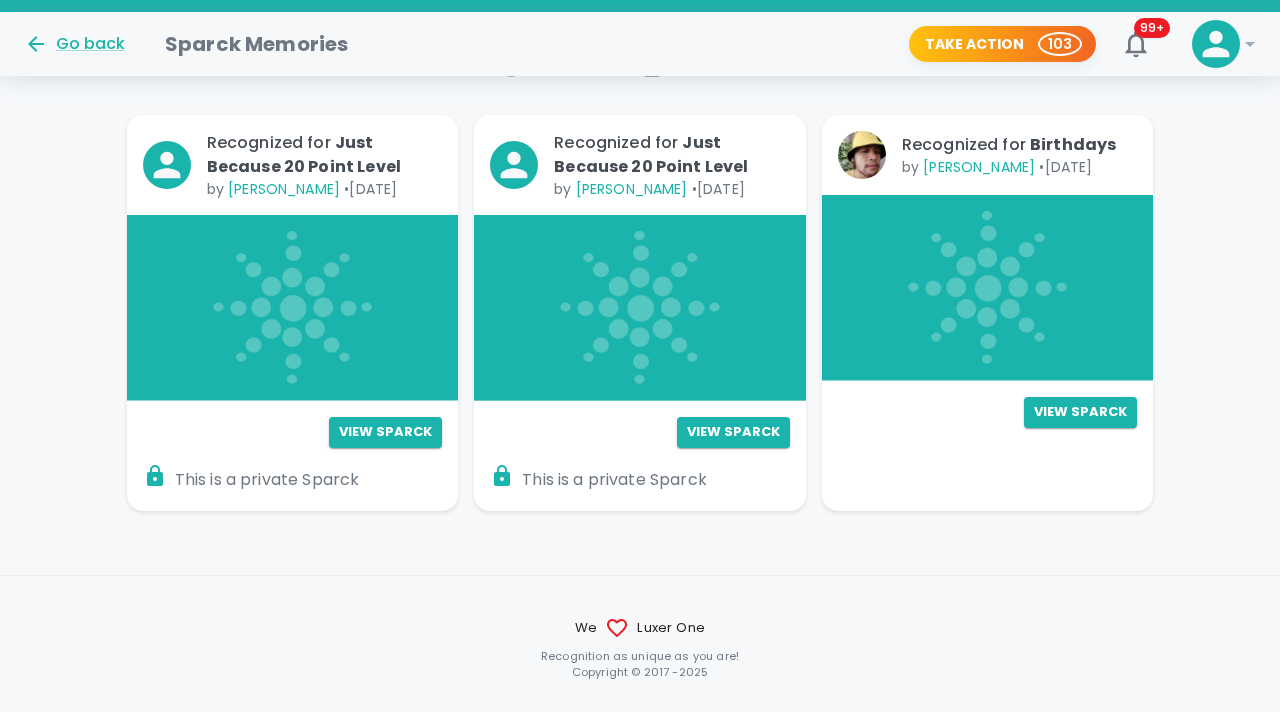 scroll, scrollTop: 315, scrollLeft: 0, axis: vertical 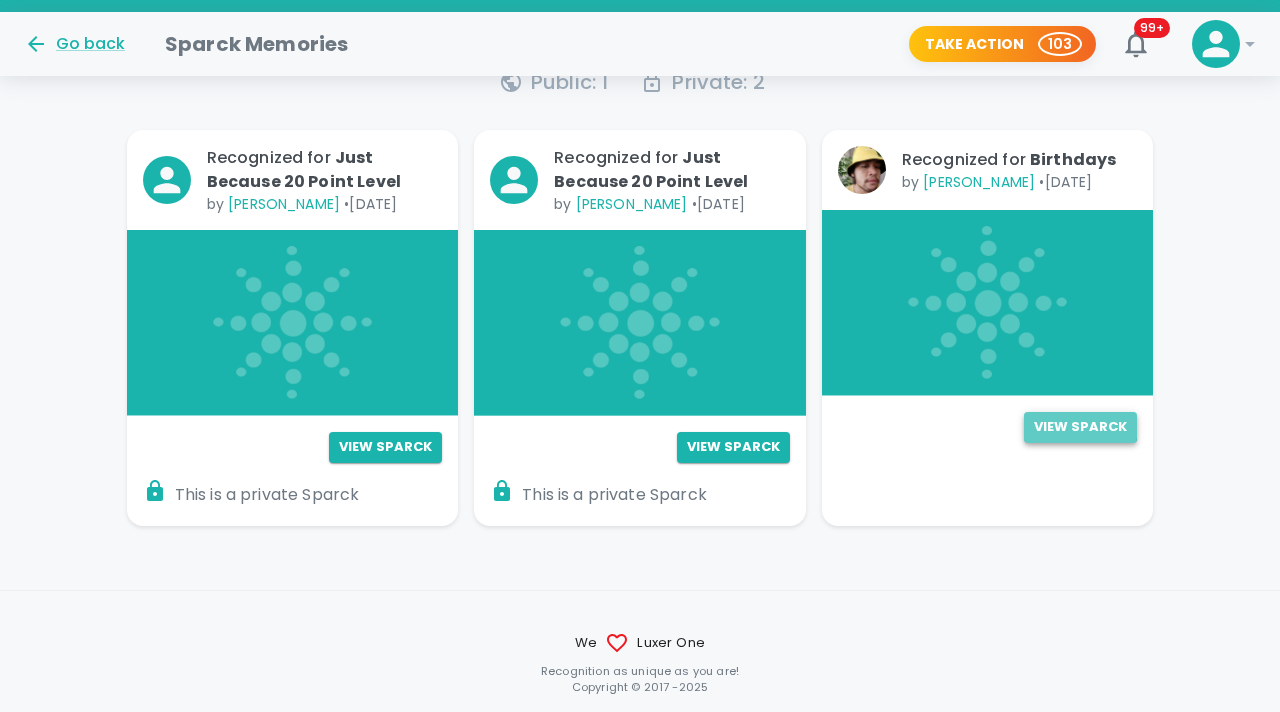 click on "View Sparck" at bounding box center [1080, 427] 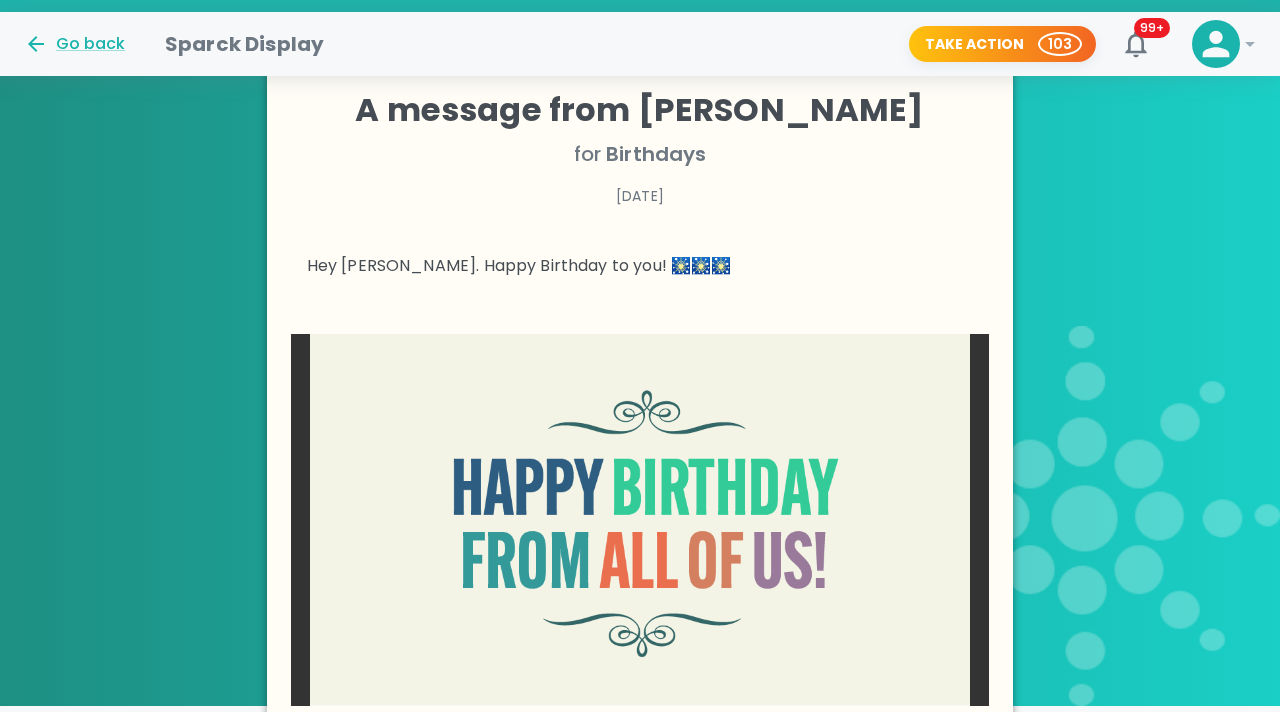 scroll, scrollTop: 184, scrollLeft: 0, axis: vertical 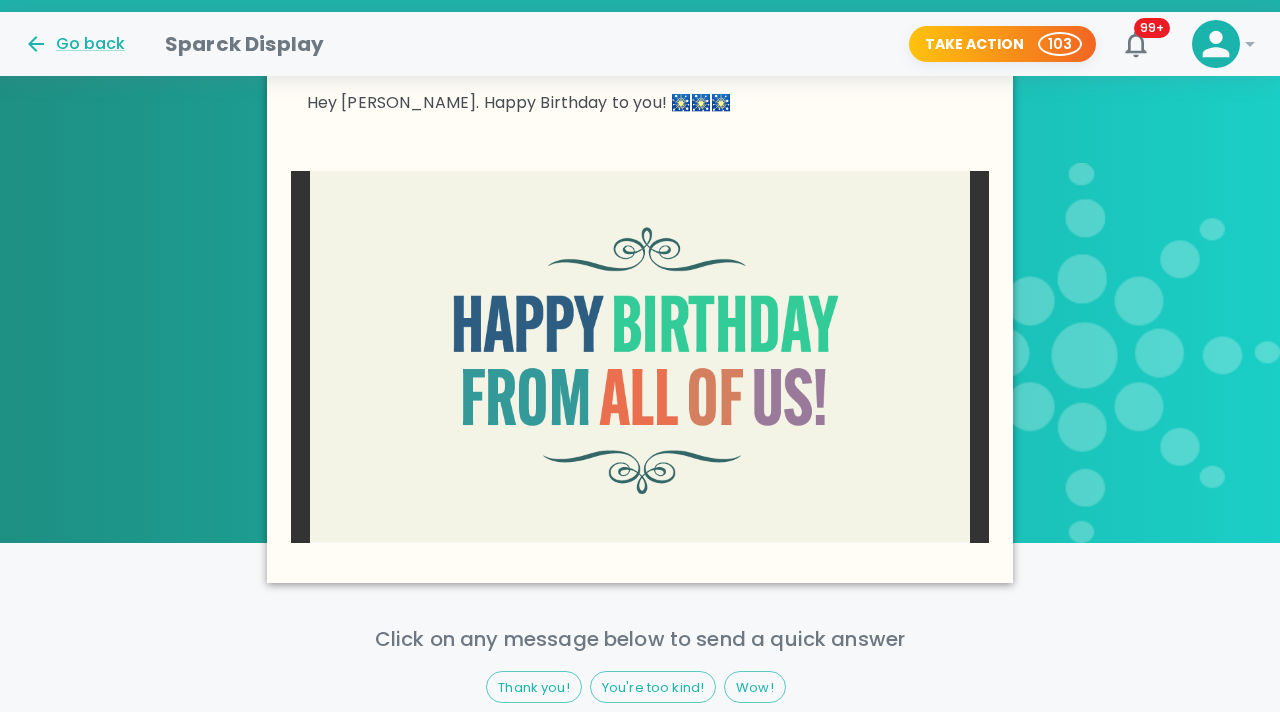 click at bounding box center [640, 357] 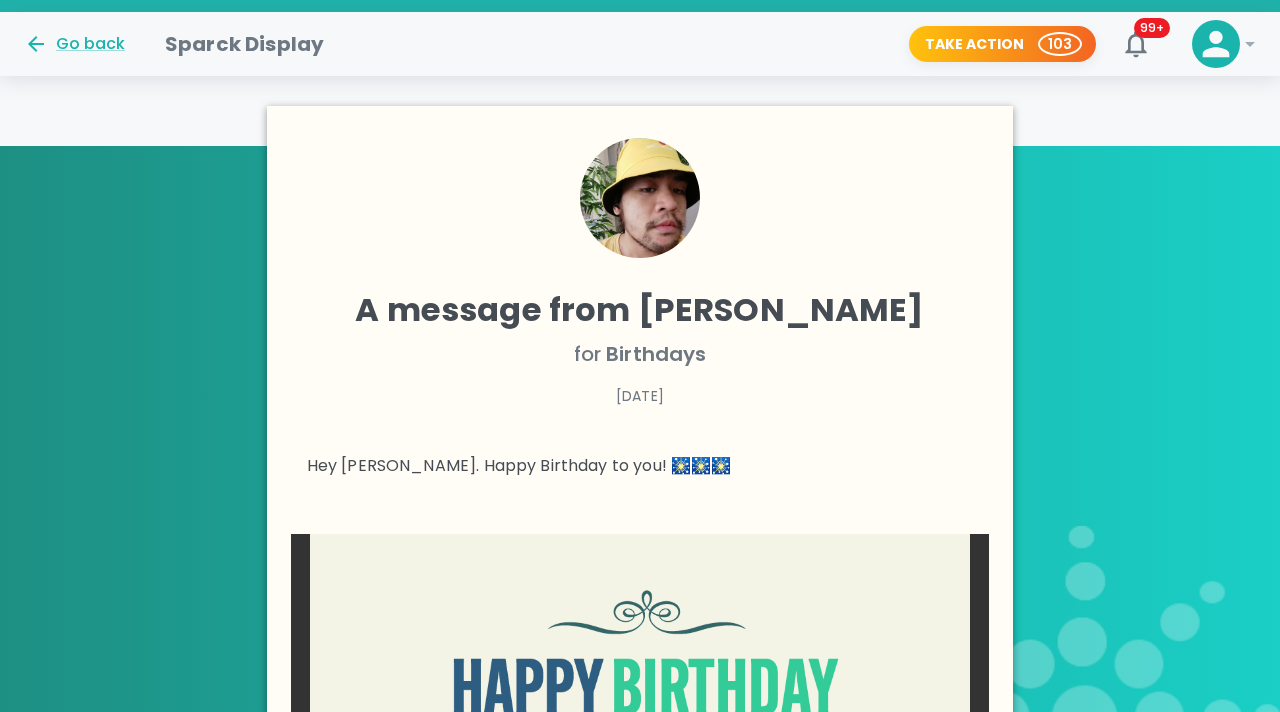 click at bounding box center [640, 198] 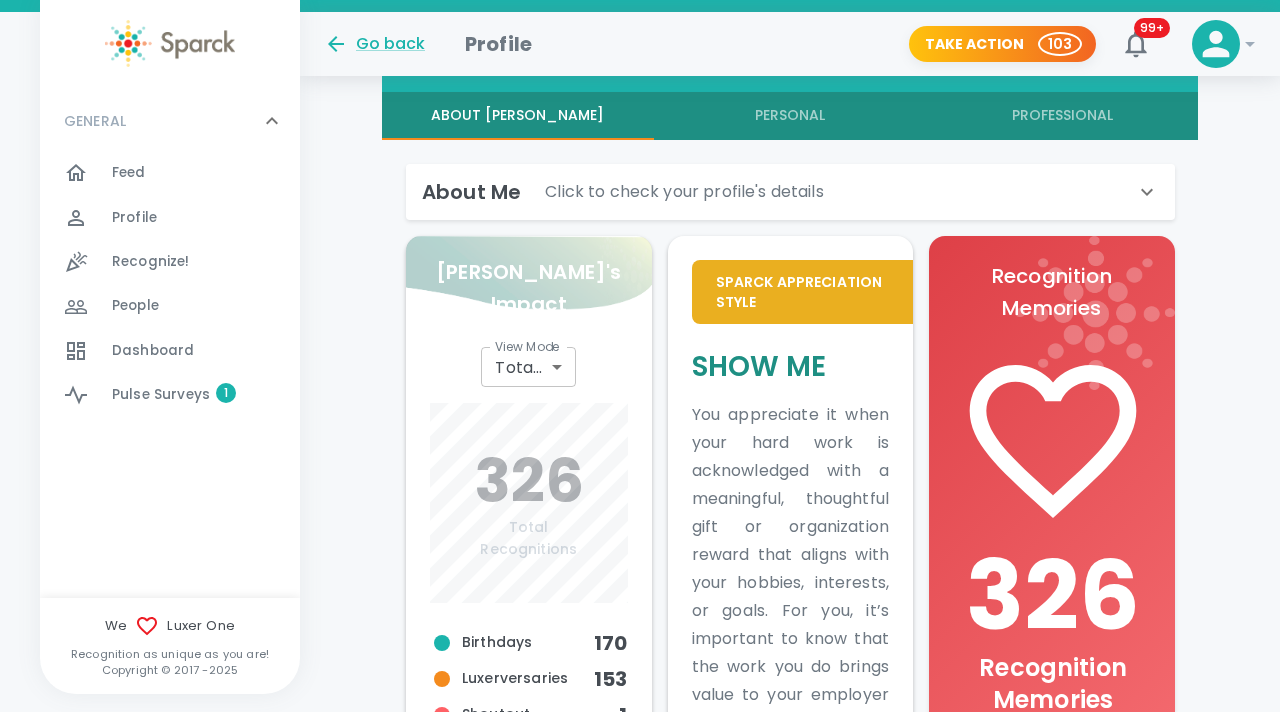scroll, scrollTop: 731, scrollLeft: 0, axis: vertical 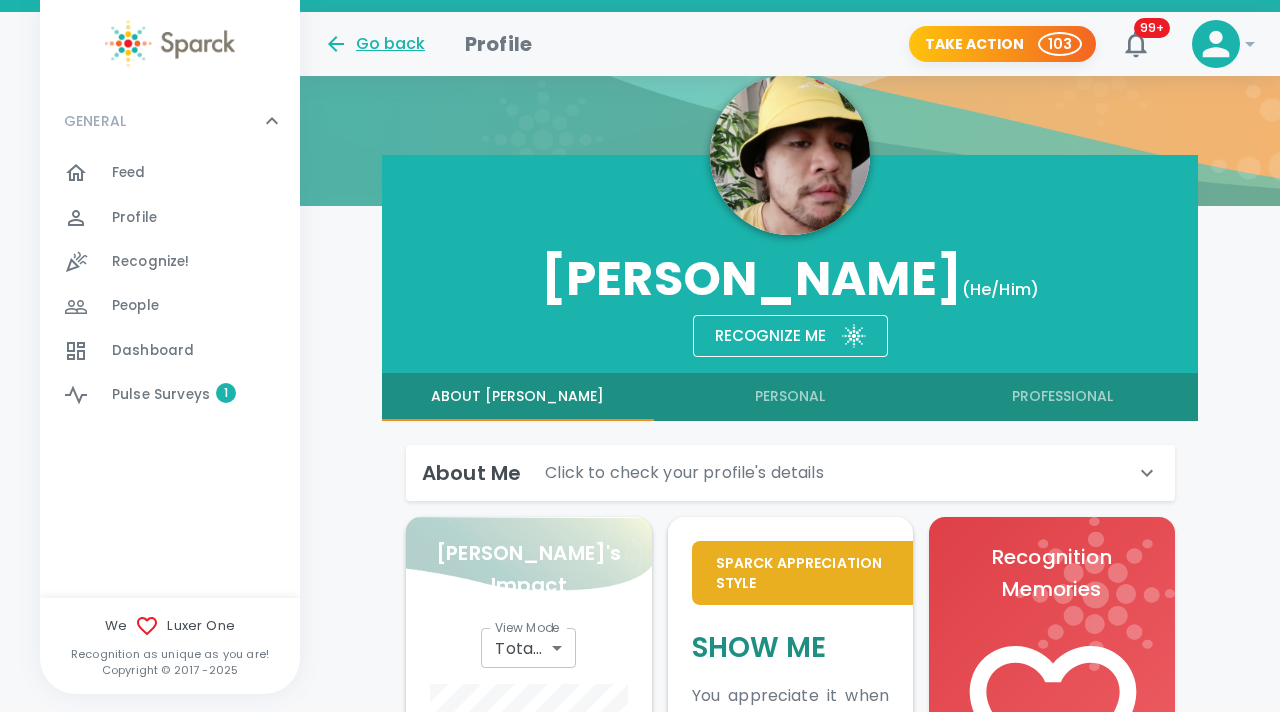 click 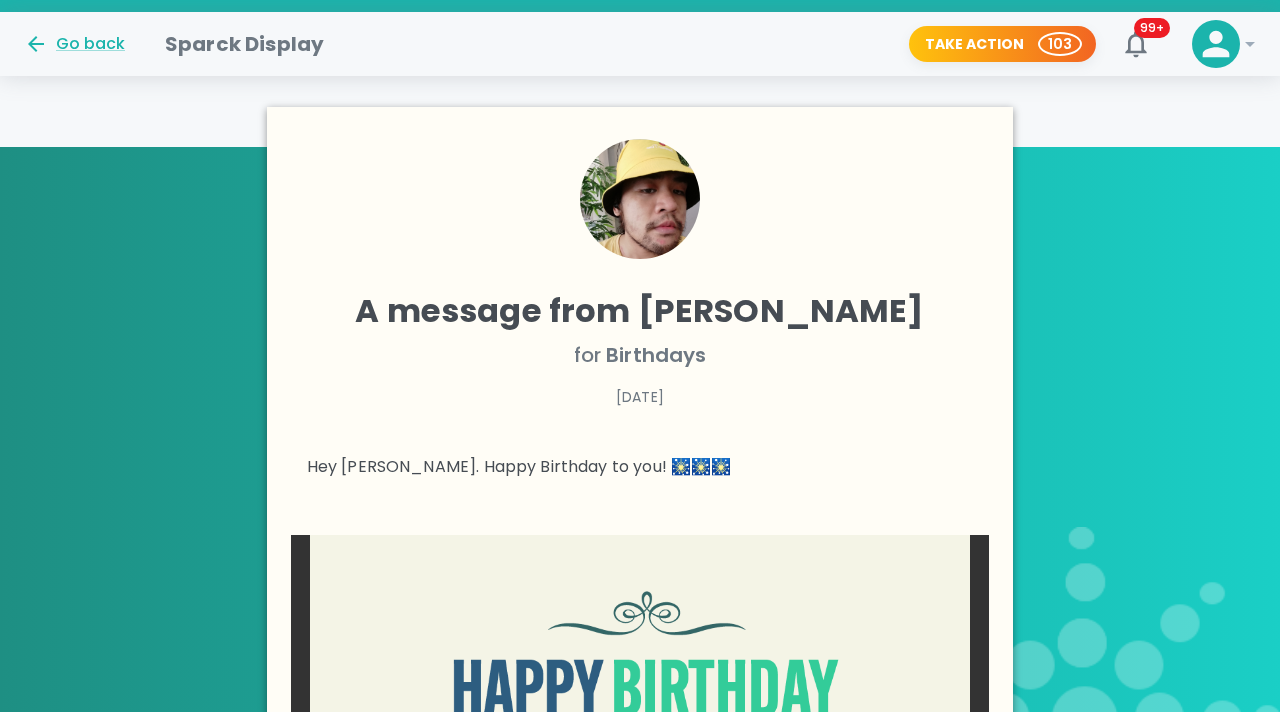 scroll, scrollTop: 372, scrollLeft: 0, axis: vertical 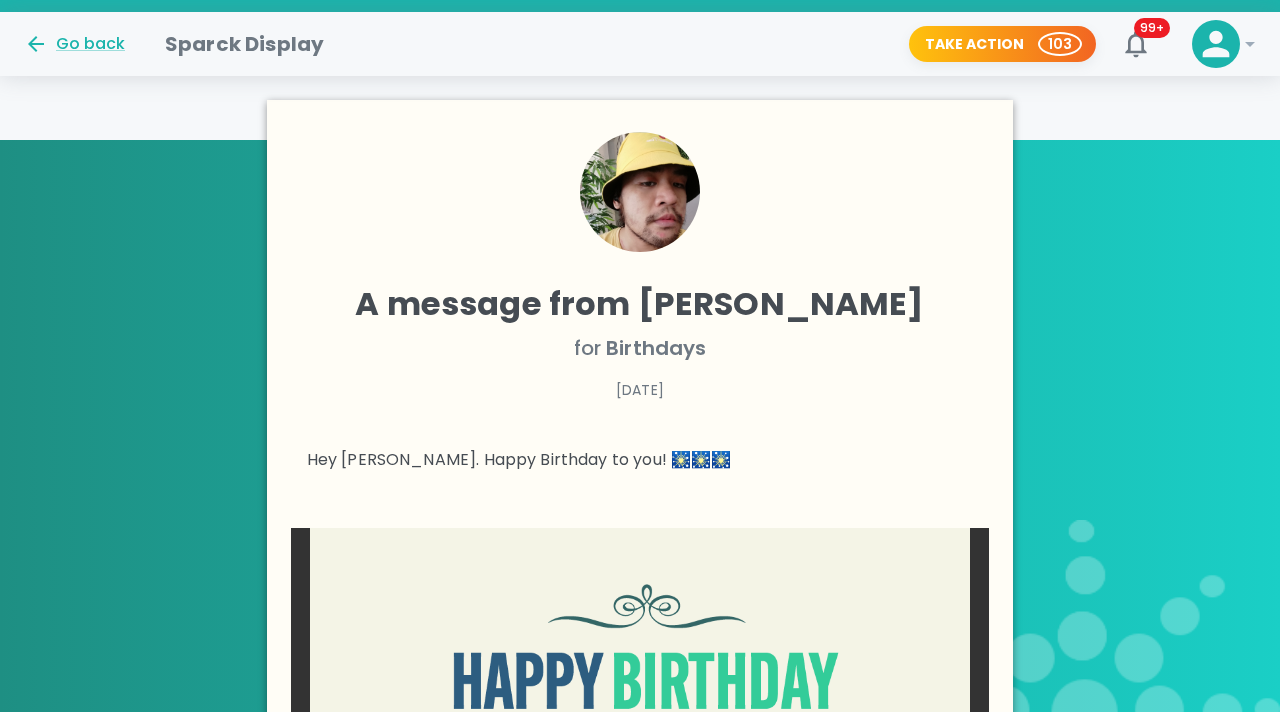 click on "Sparck Display" at bounding box center [244, 44] 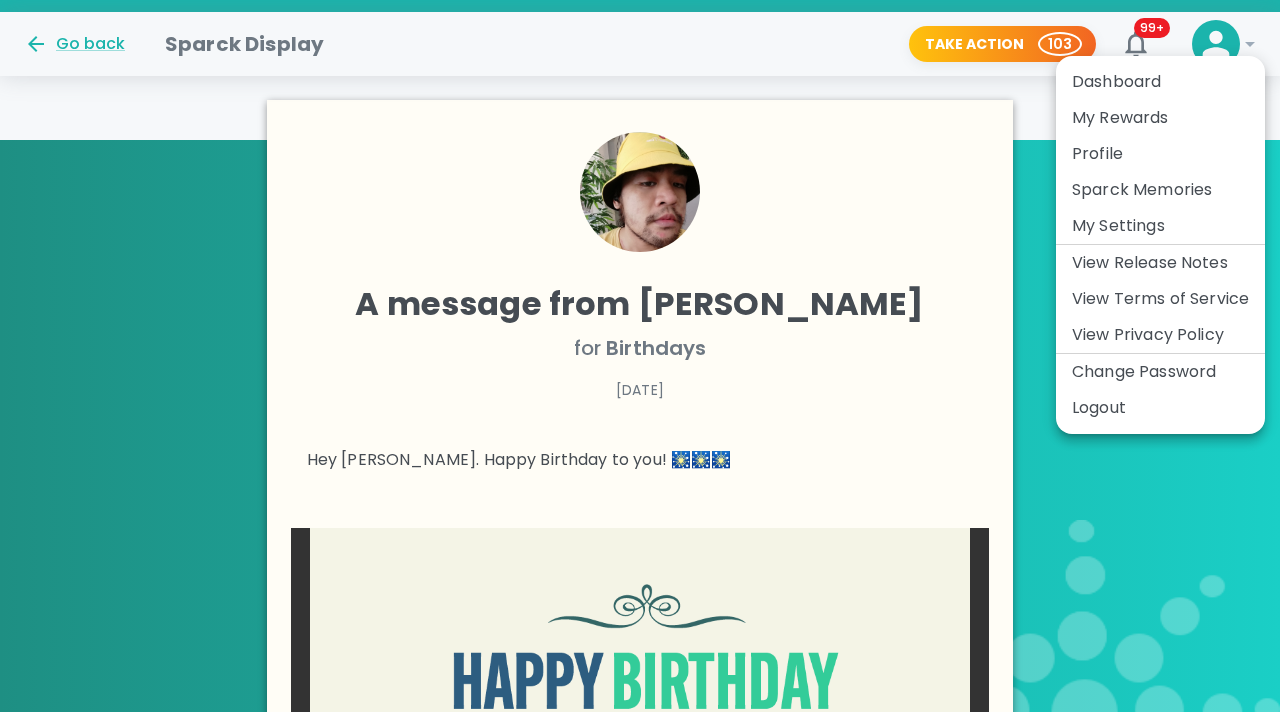 click at bounding box center [640, 356] 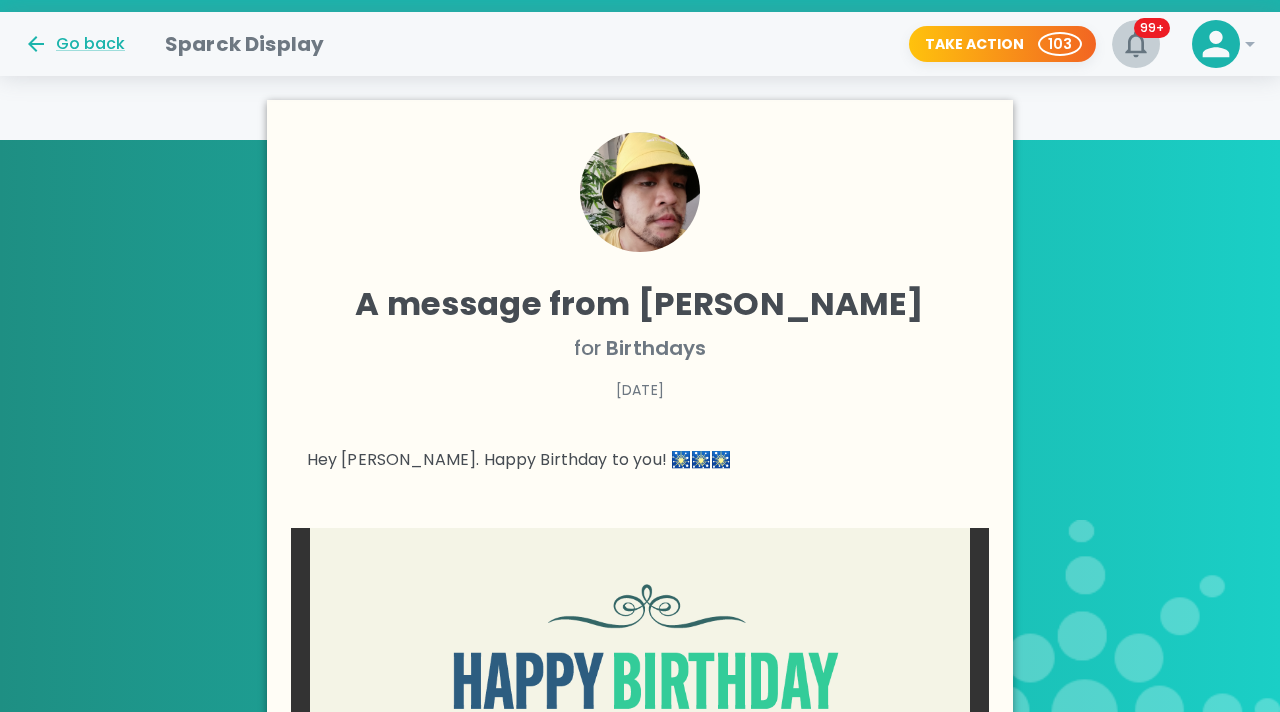 click 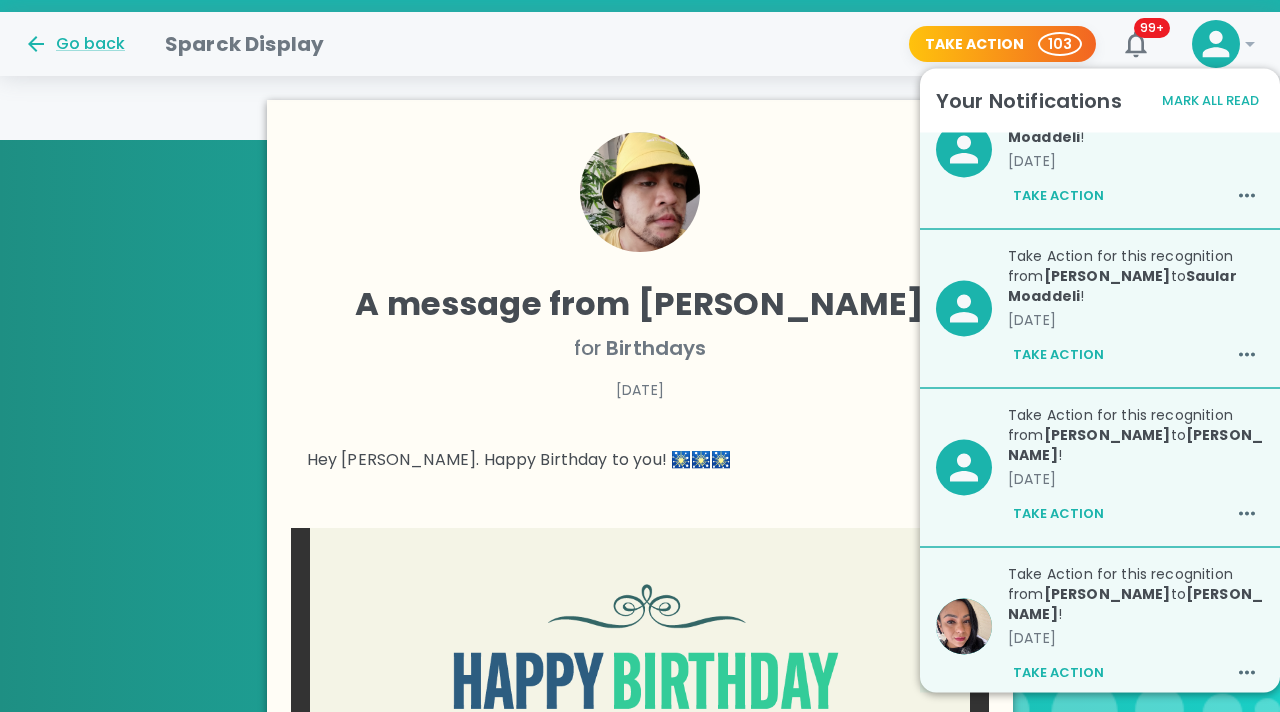scroll, scrollTop: 18681, scrollLeft: 0, axis: vertical 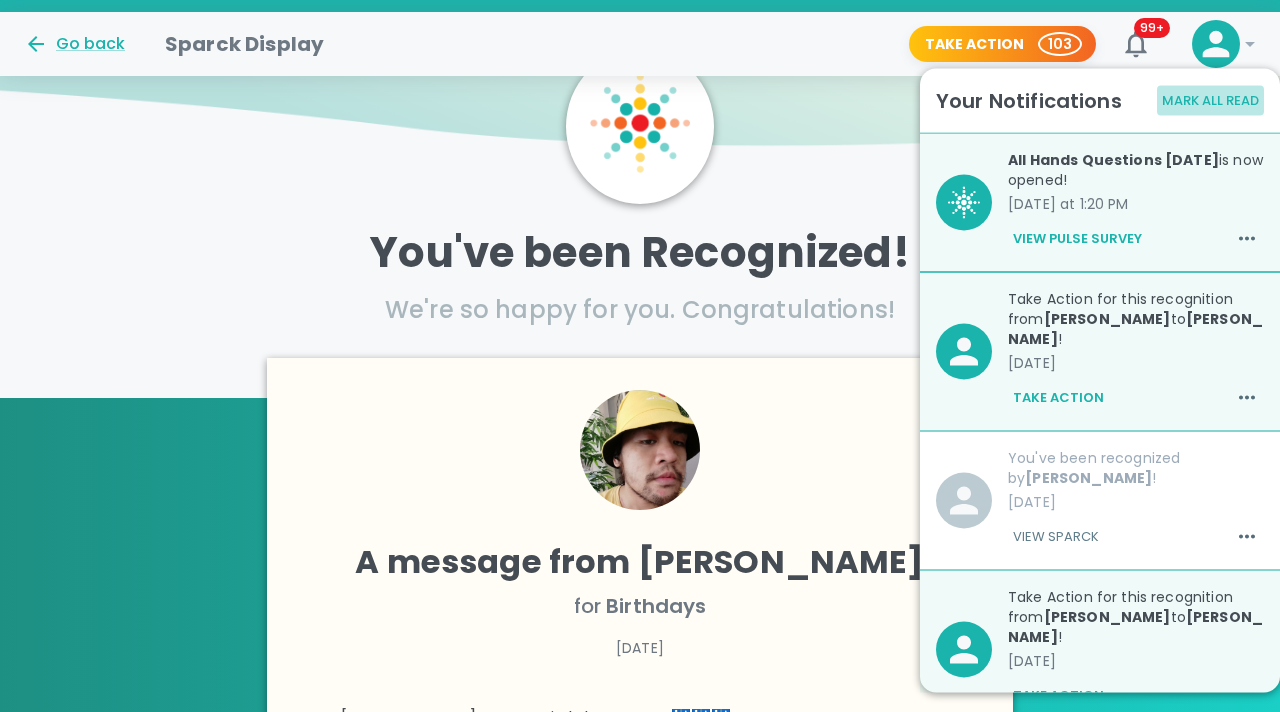 click on "Mark All Read" at bounding box center (1210, 100) 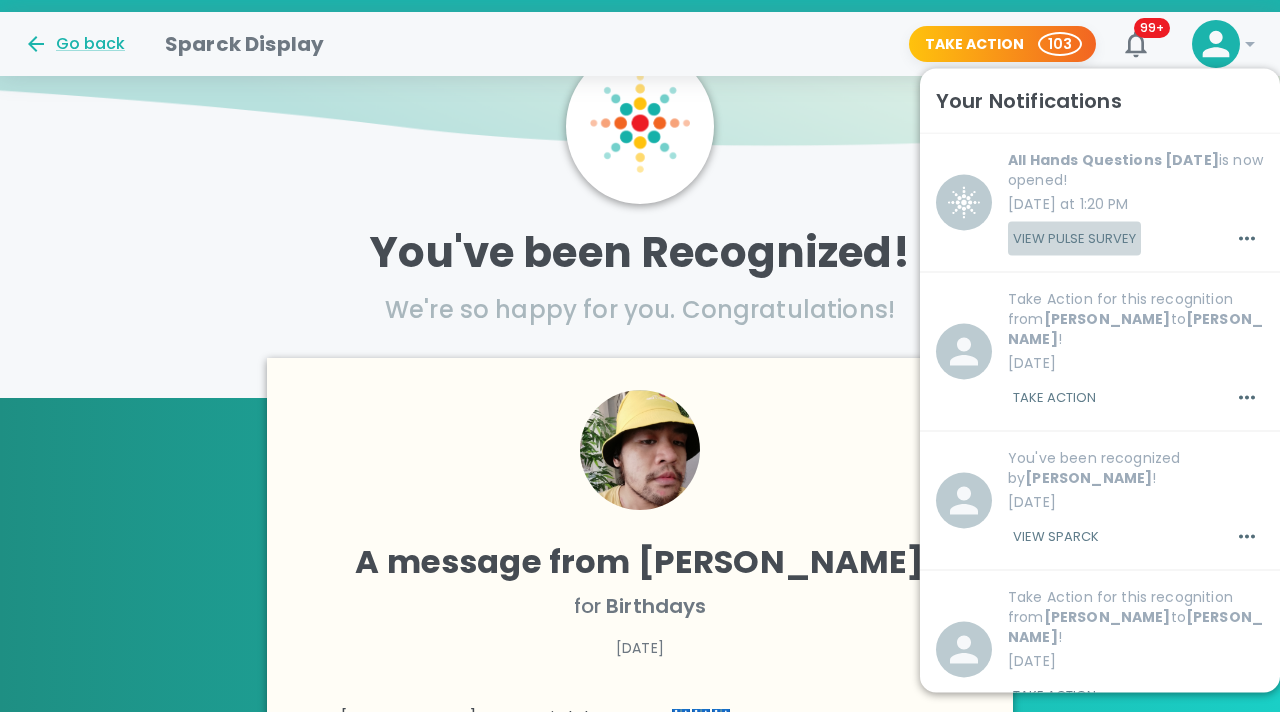 click on "View Pulse Survey" at bounding box center (1074, 239) 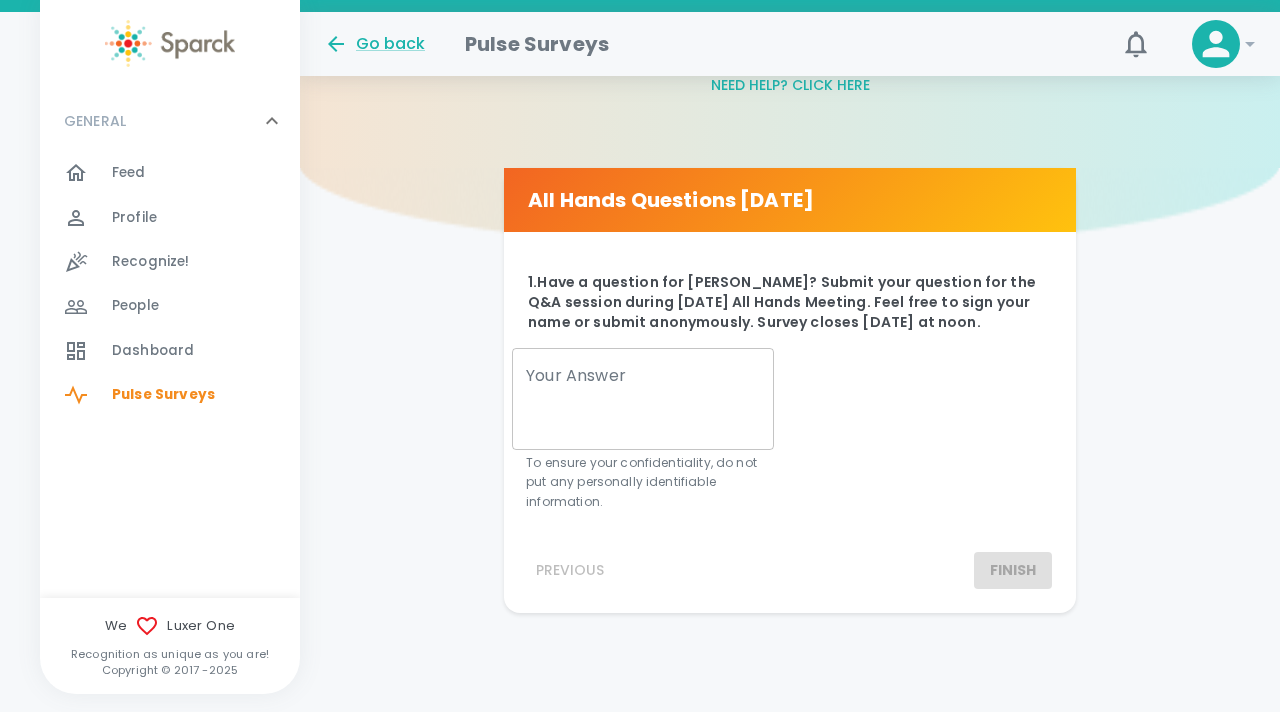 scroll, scrollTop: 198, scrollLeft: 0, axis: vertical 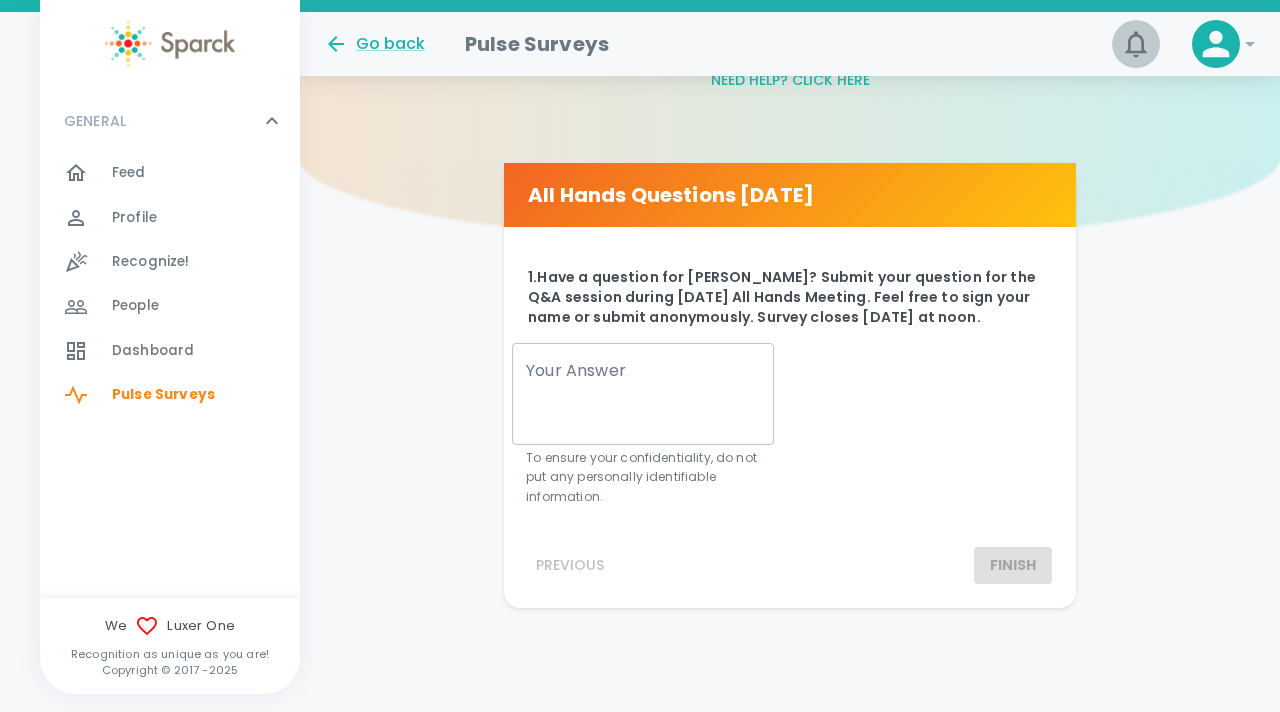 click 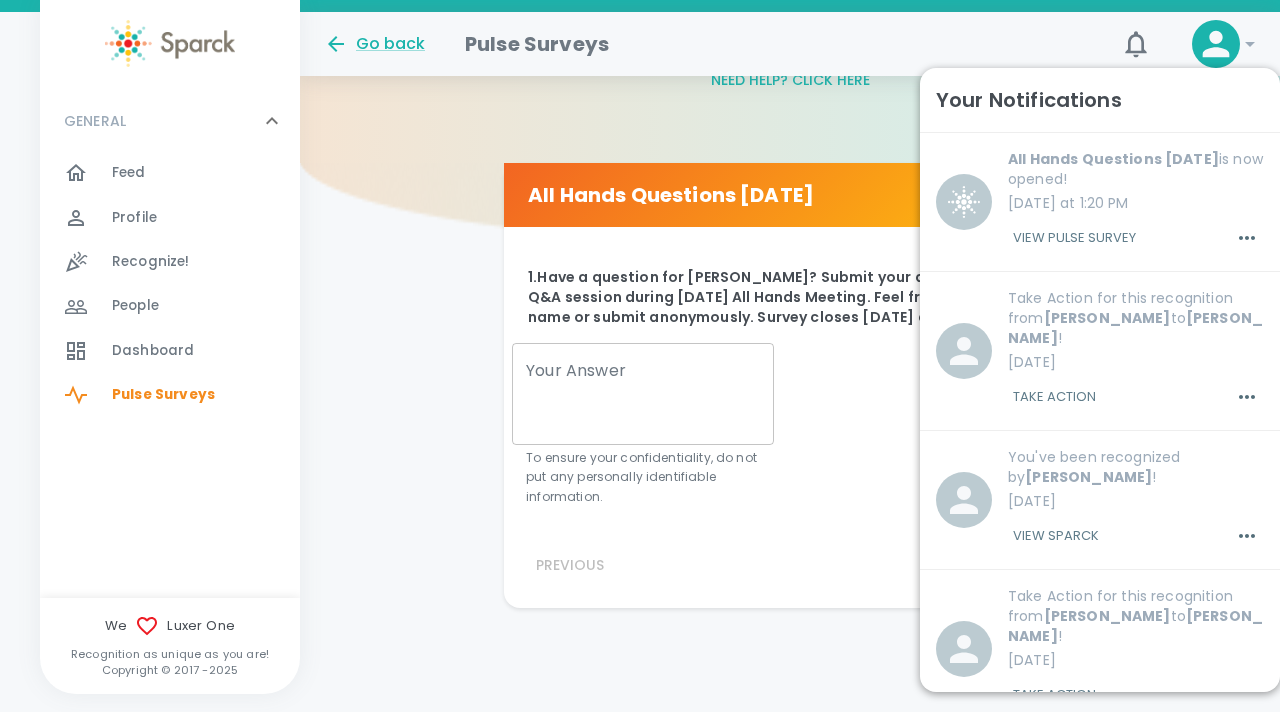click on "Go back Pulse Surveys" at bounding box center [702, 36] 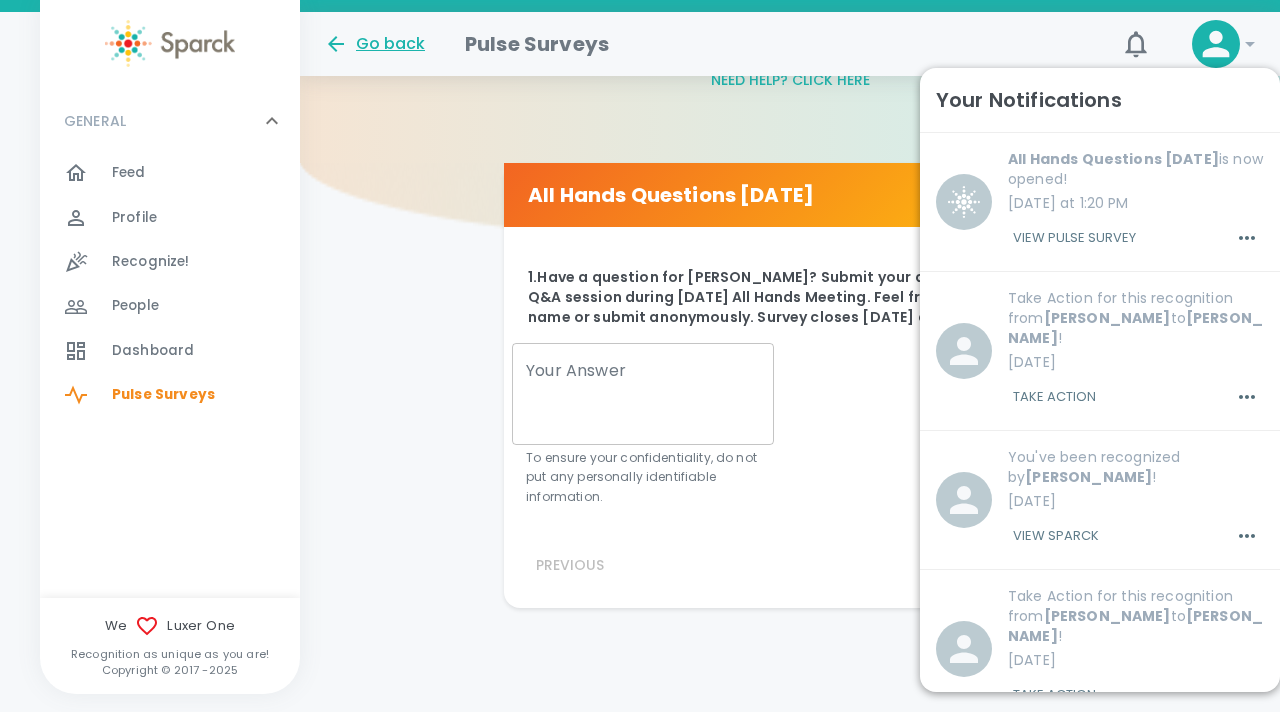 click 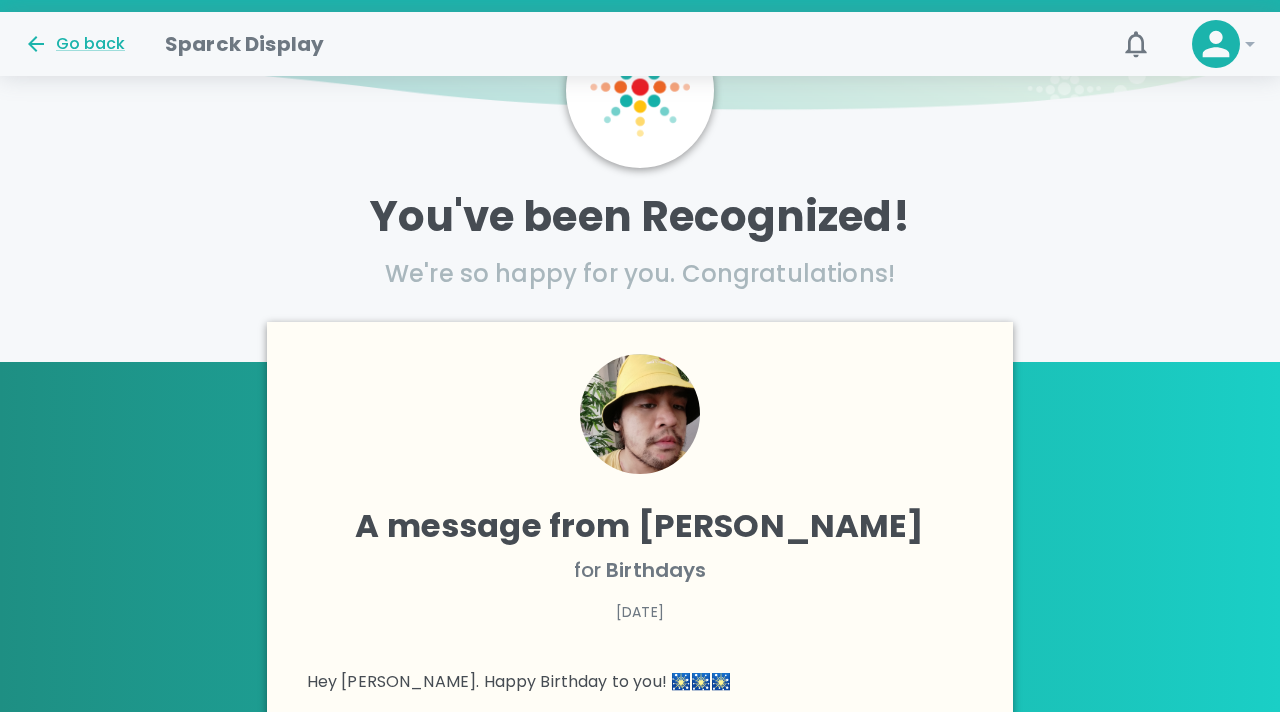scroll, scrollTop: 114, scrollLeft: 0, axis: vertical 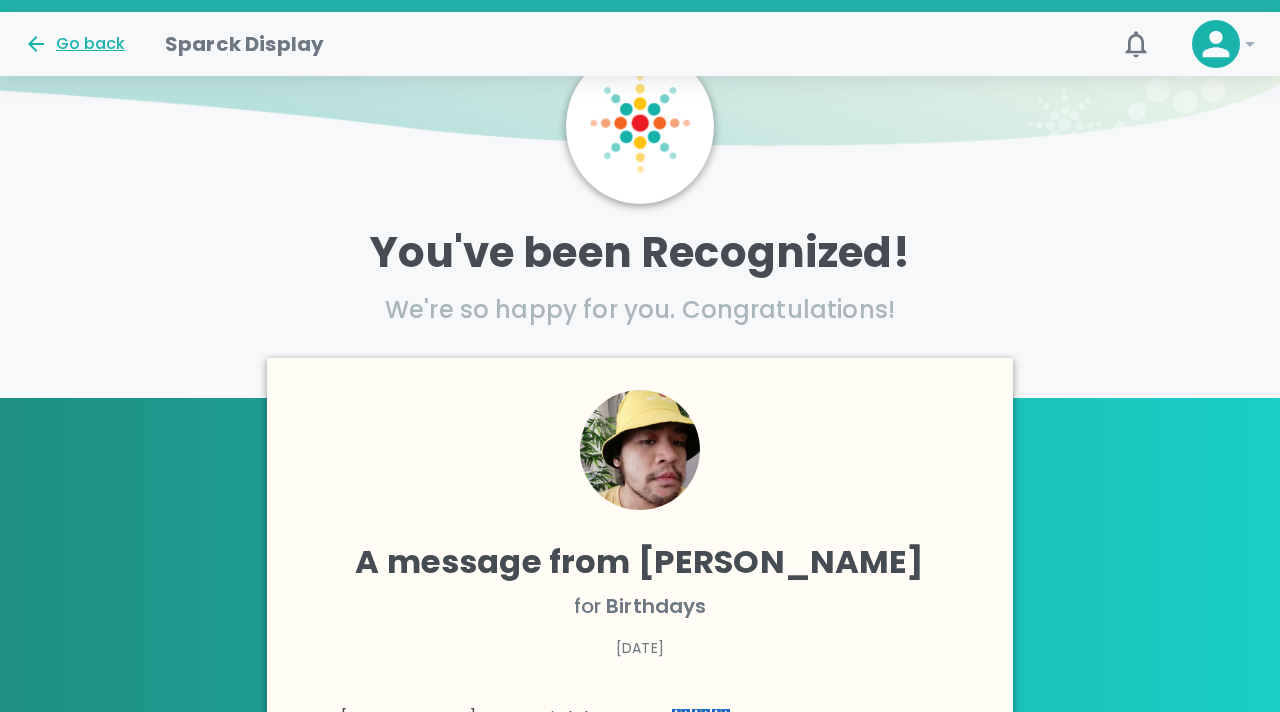 click on "Go back" at bounding box center [74, 44] 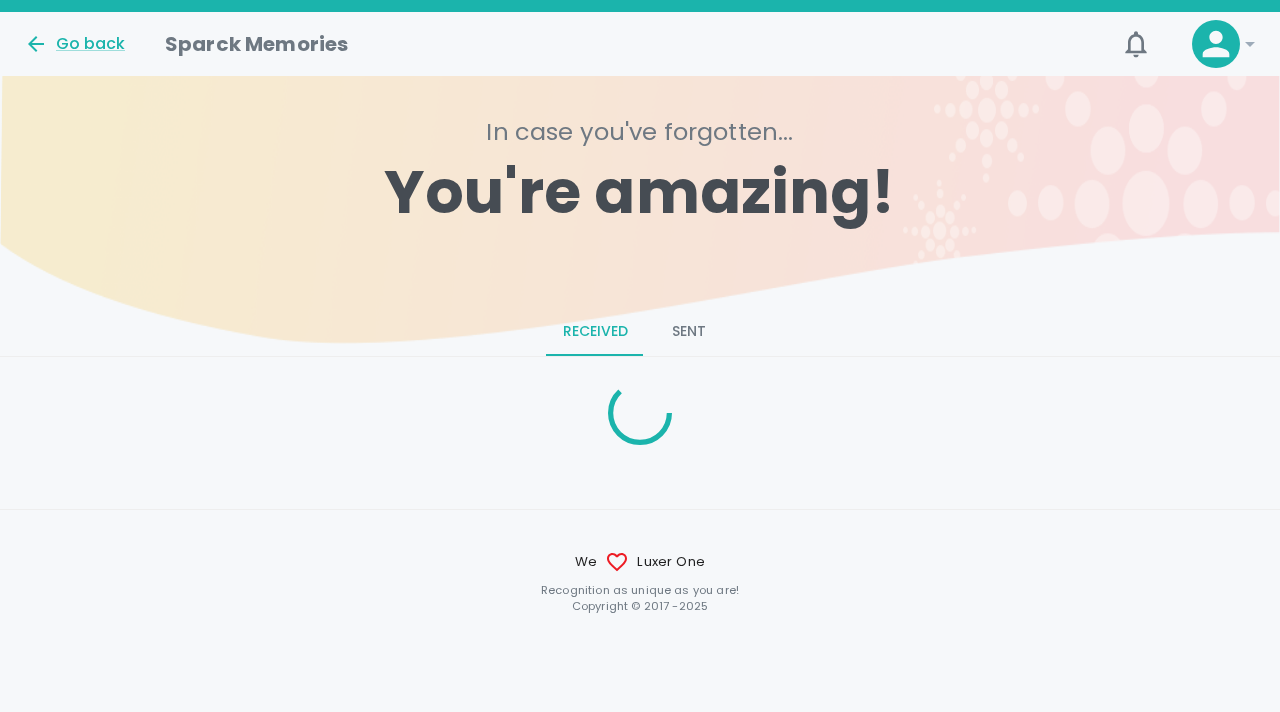 click on "Go back" at bounding box center [74, 44] 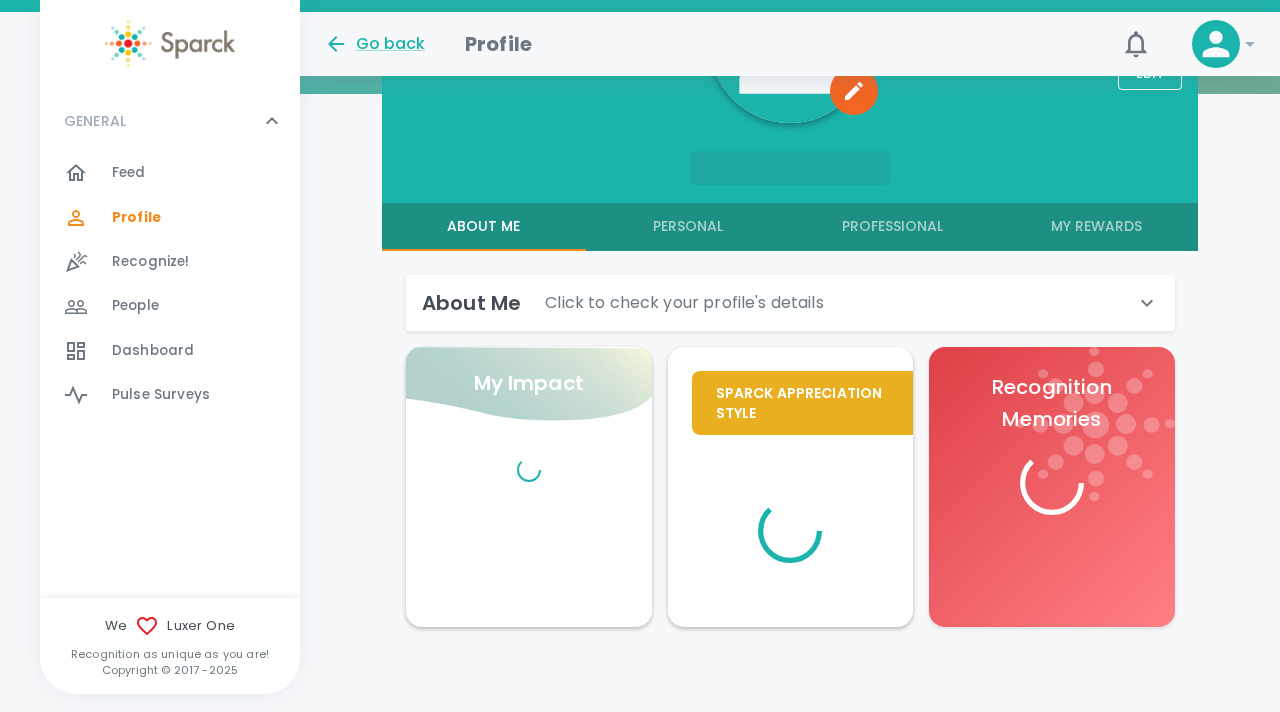 scroll, scrollTop: 321, scrollLeft: 0, axis: vertical 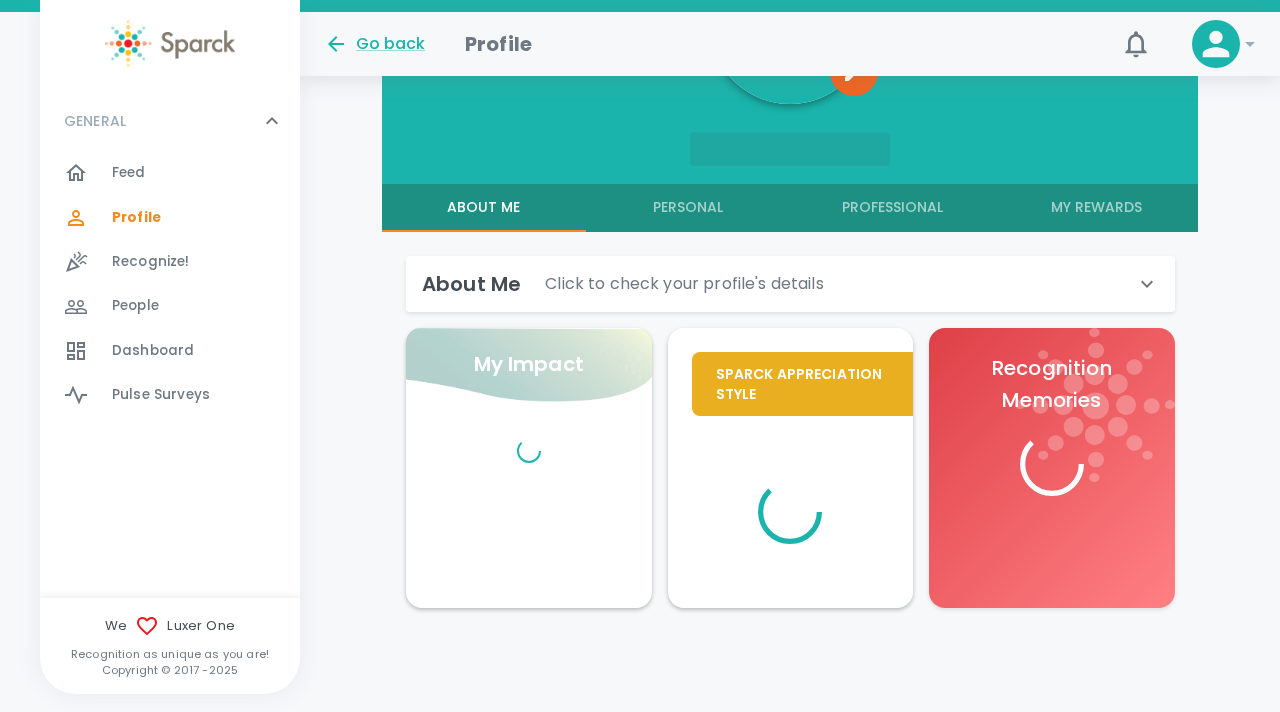 click at bounding box center [170, 43] 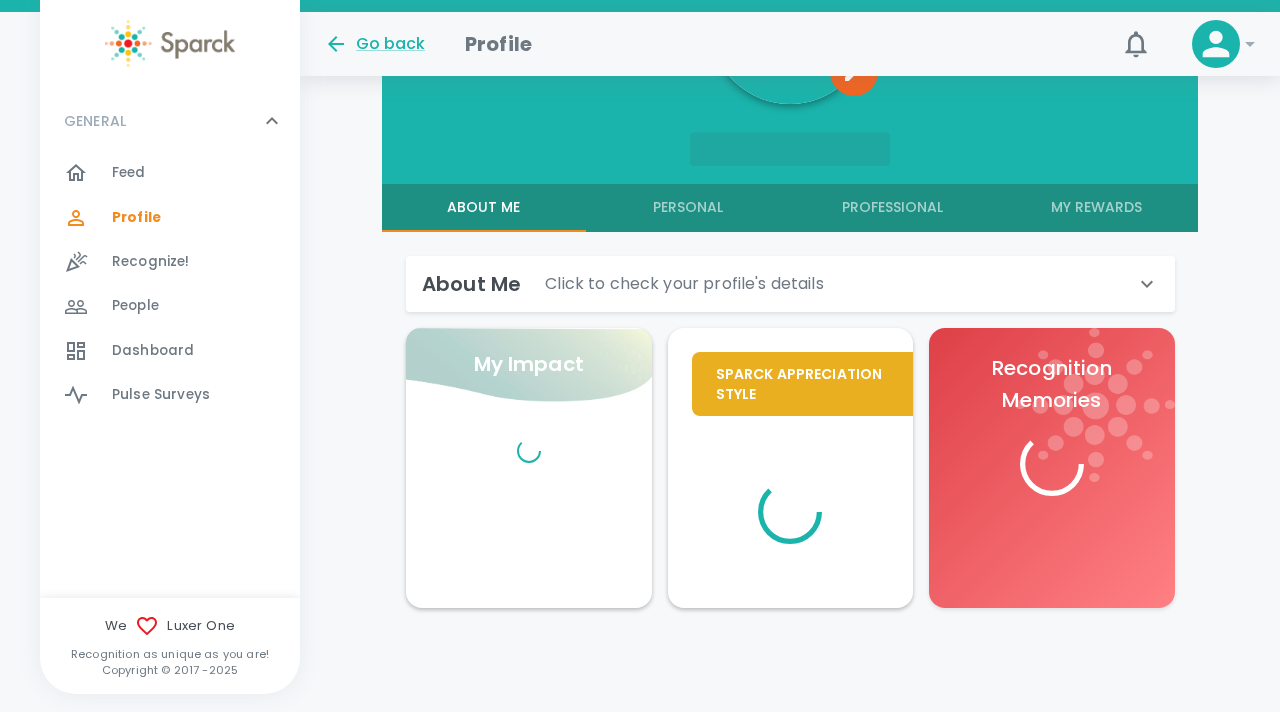 scroll, scrollTop: 0, scrollLeft: 0, axis: both 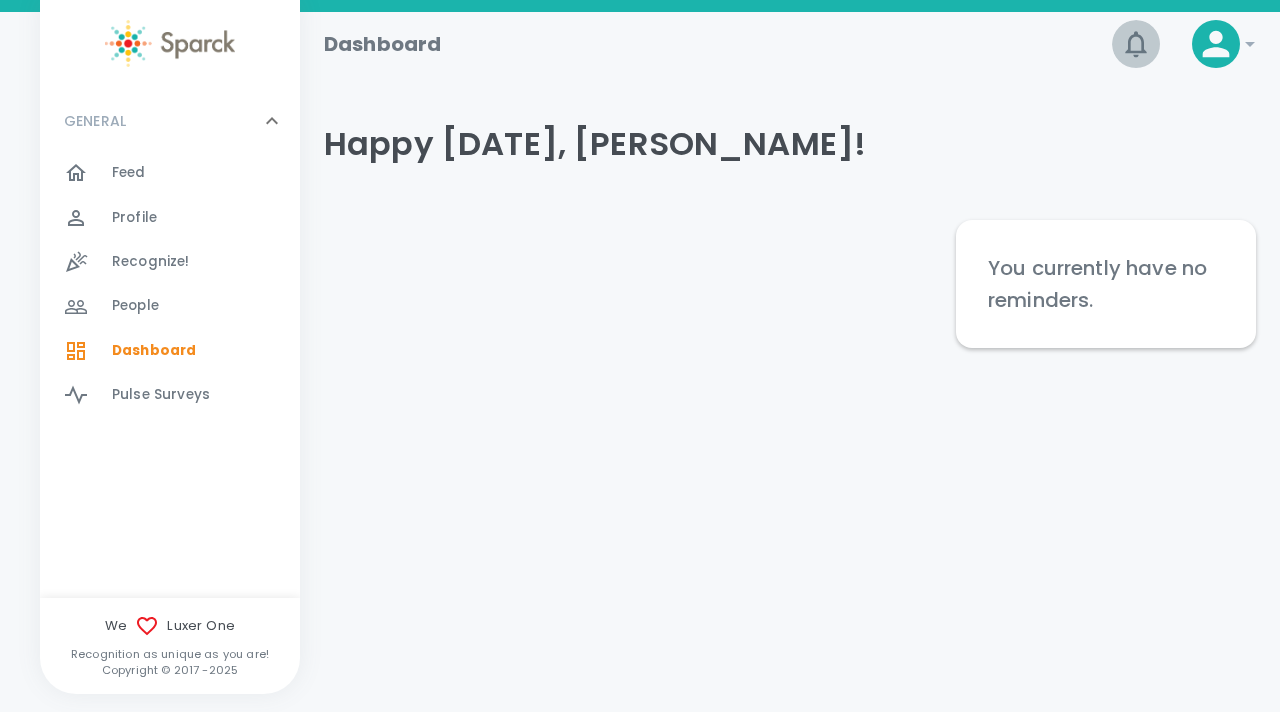click 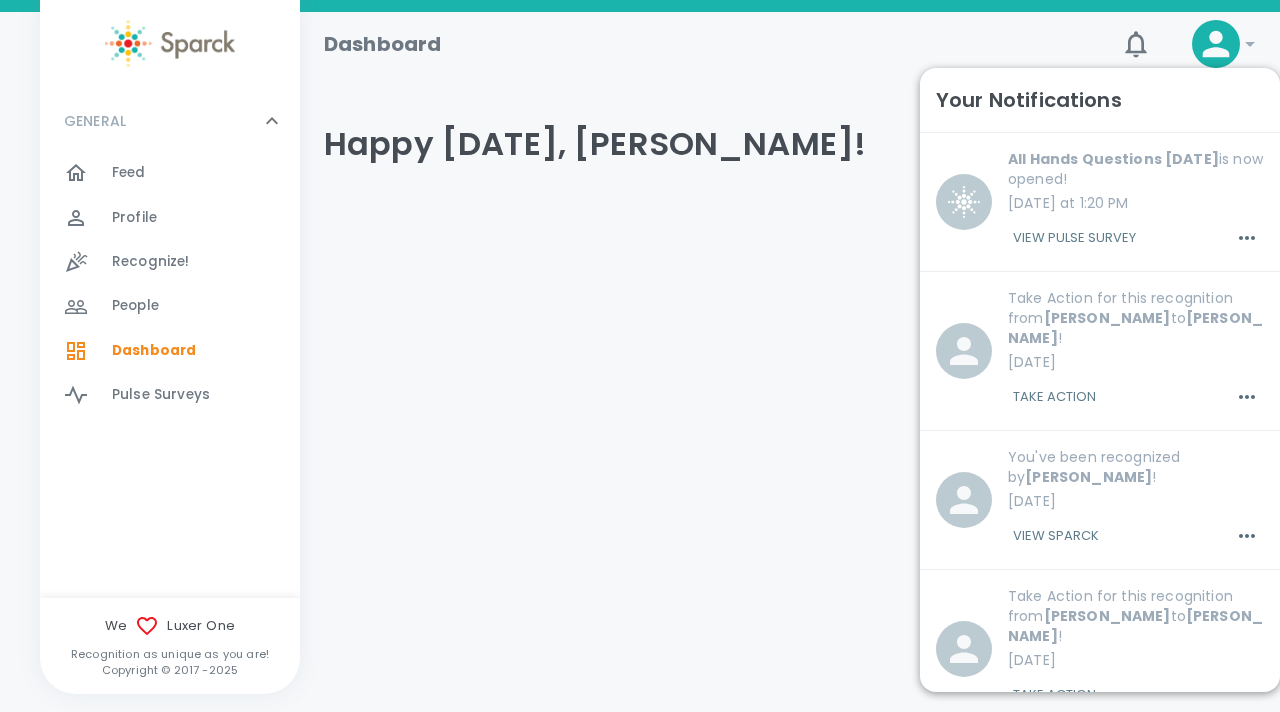 click at bounding box center (624, 388) 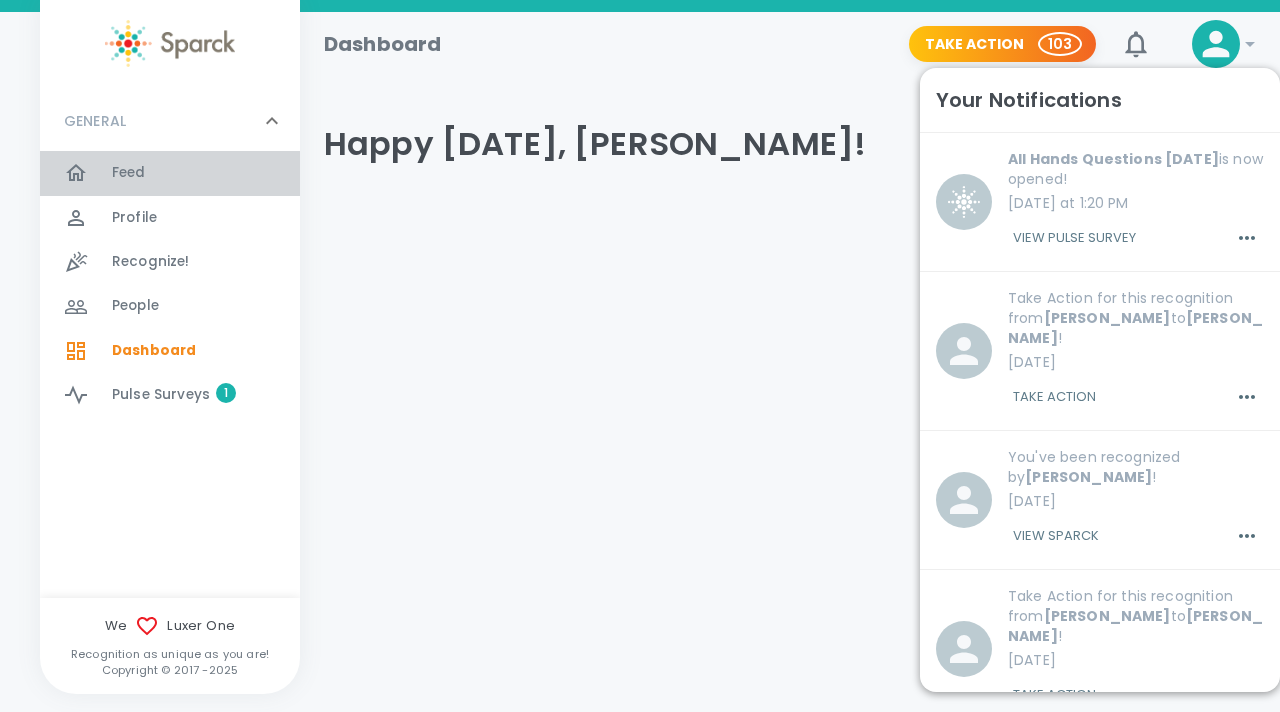 click on "Feed 0" at bounding box center [170, 173] 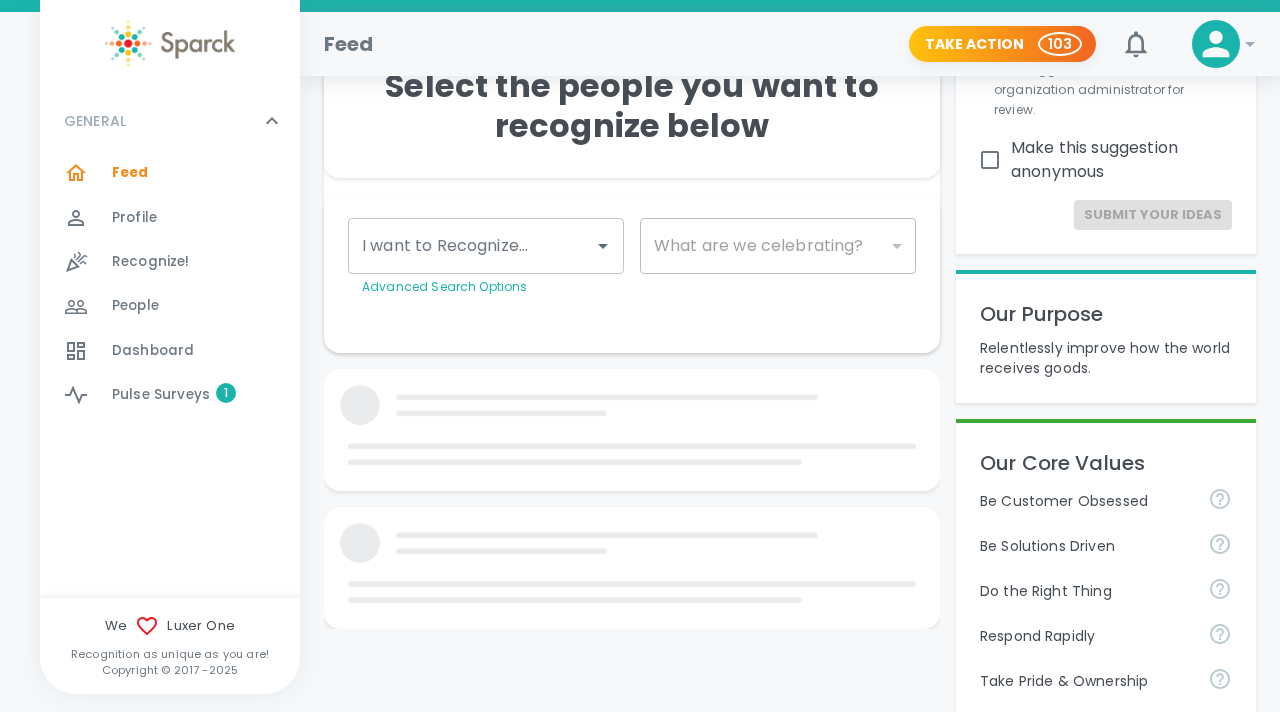 scroll, scrollTop: 69, scrollLeft: 0, axis: vertical 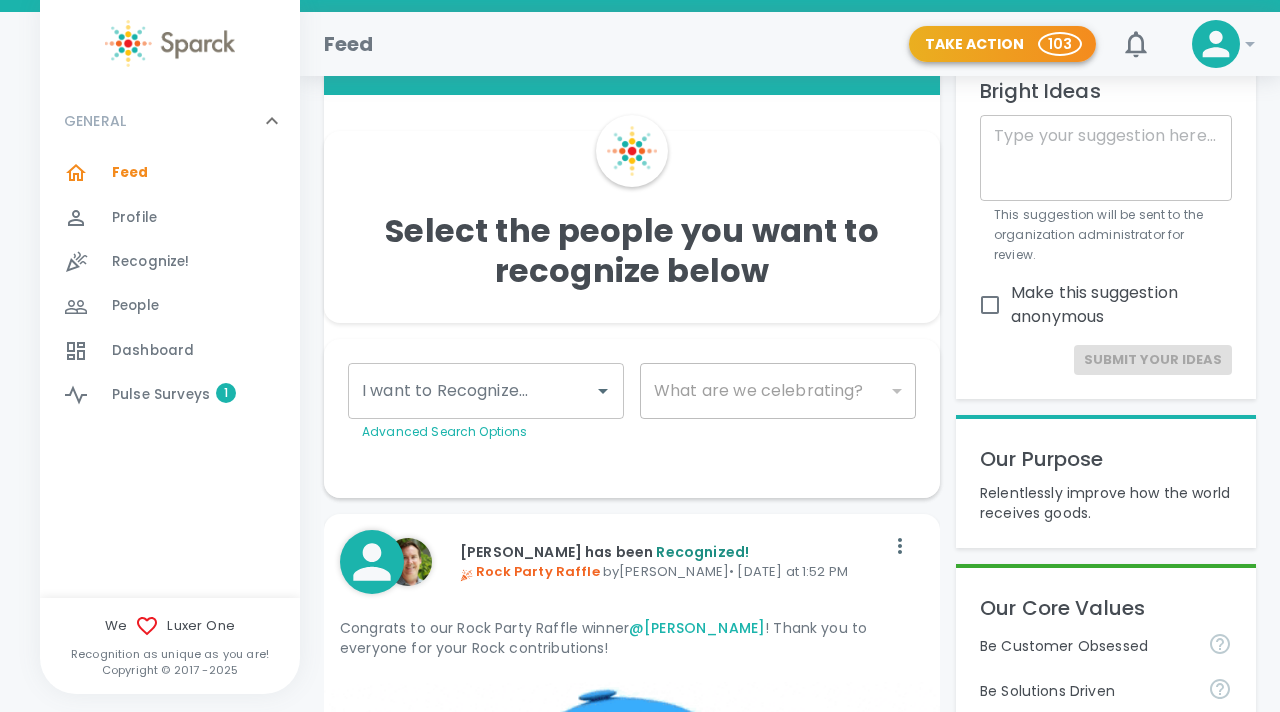click on "Take Action   103" at bounding box center [1002, 44] 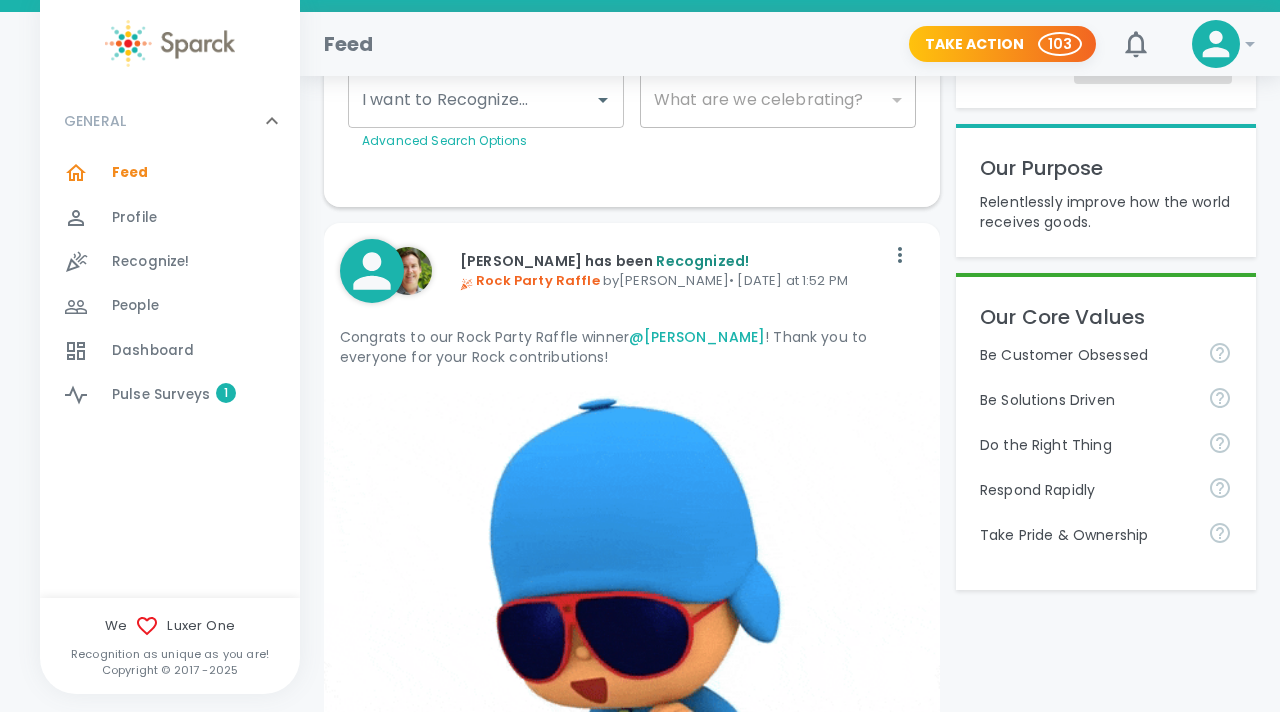 scroll, scrollTop: 362, scrollLeft: 0, axis: vertical 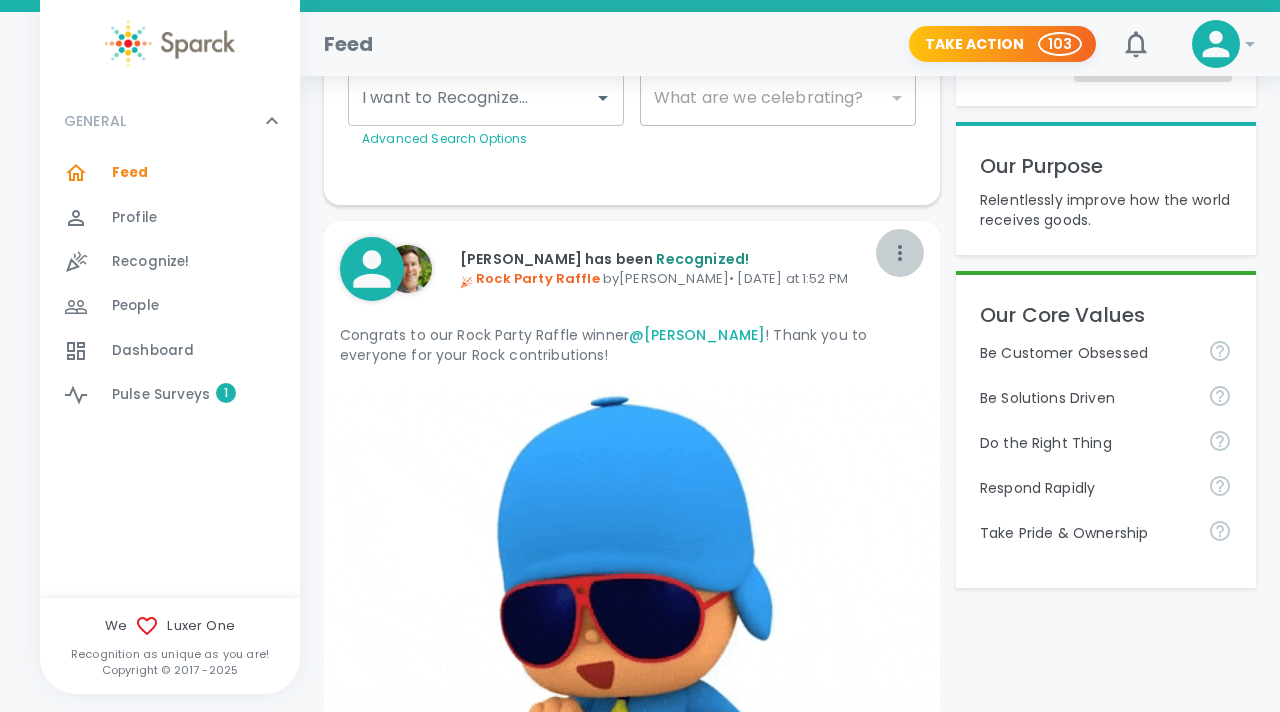 click 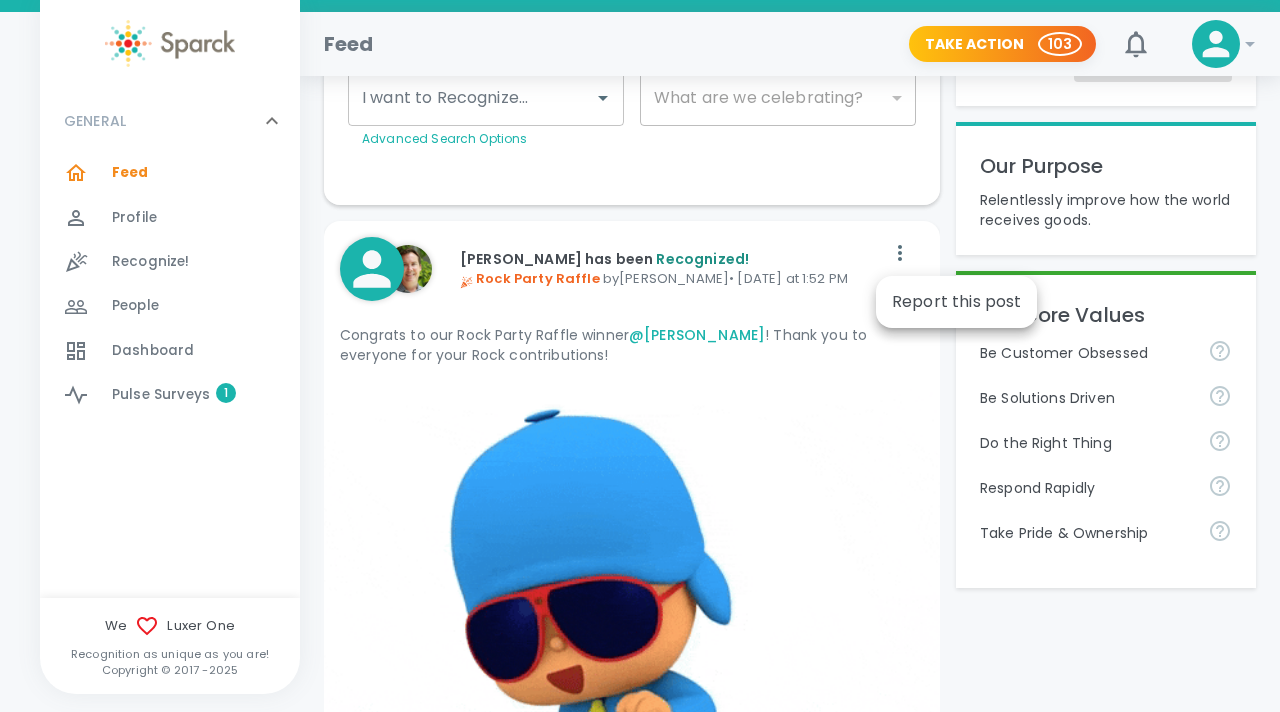 click at bounding box center [640, 356] 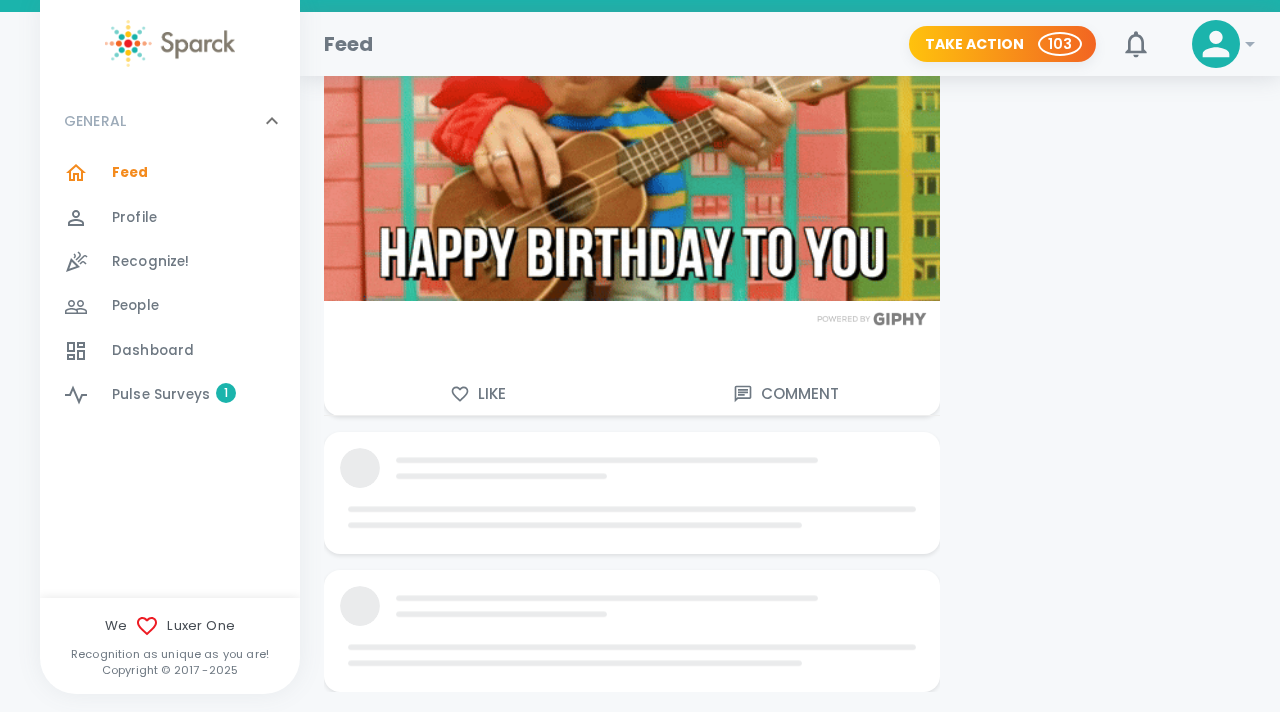 scroll, scrollTop: 15497, scrollLeft: 0, axis: vertical 